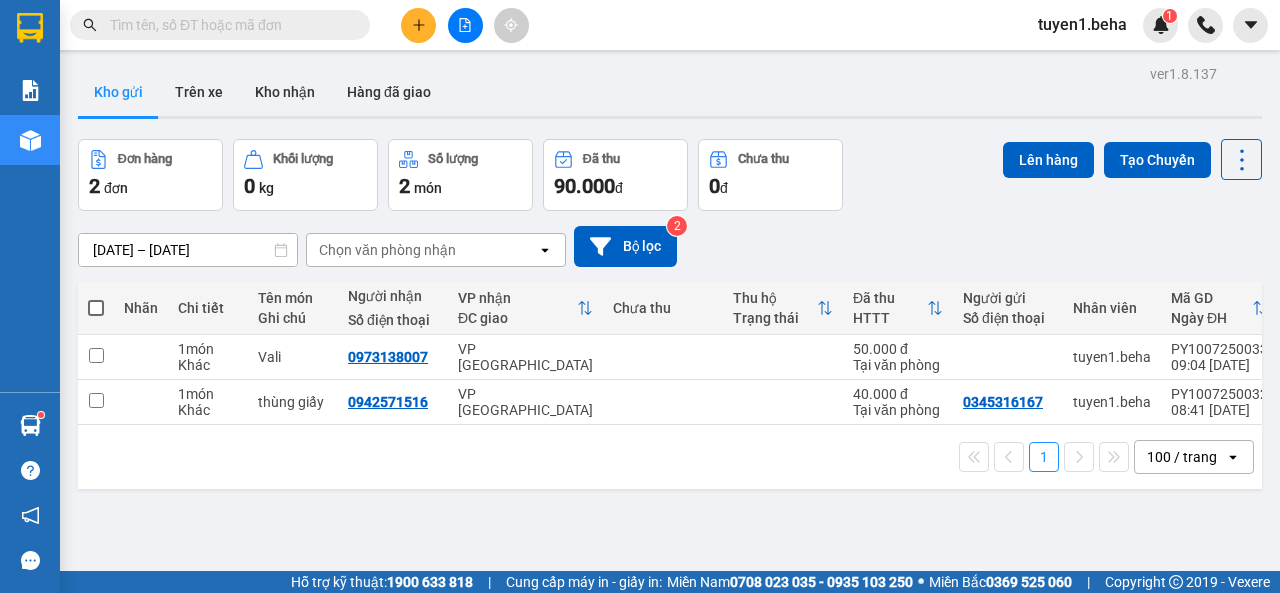 scroll, scrollTop: 0, scrollLeft: 0, axis: both 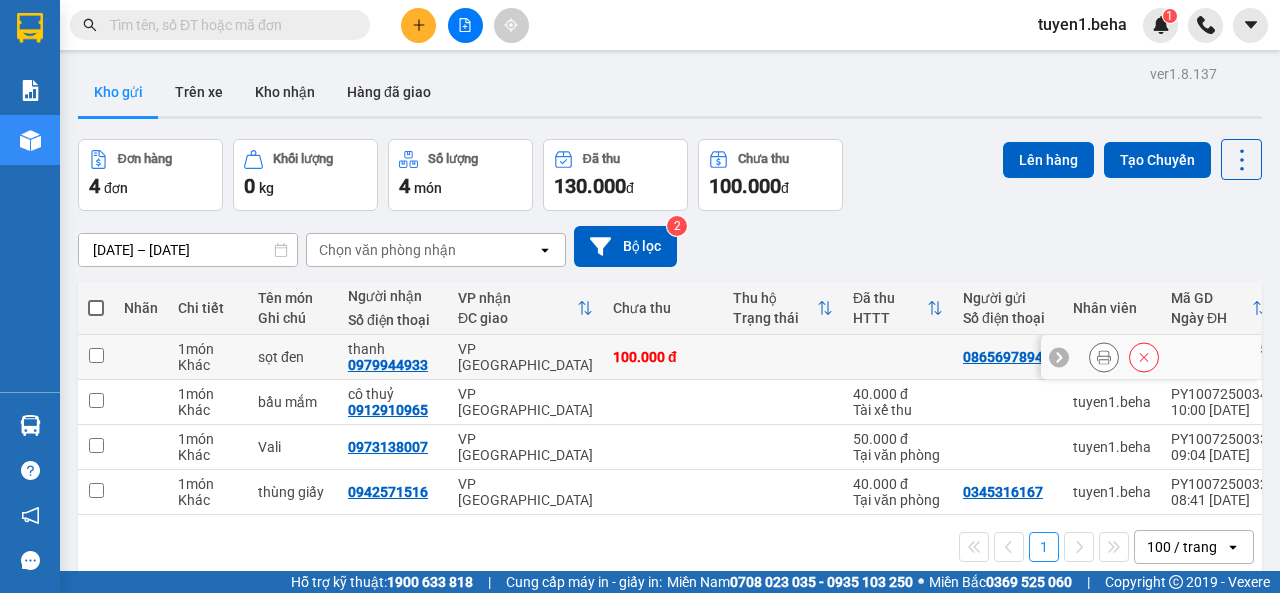 click at bounding box center (96, 355) 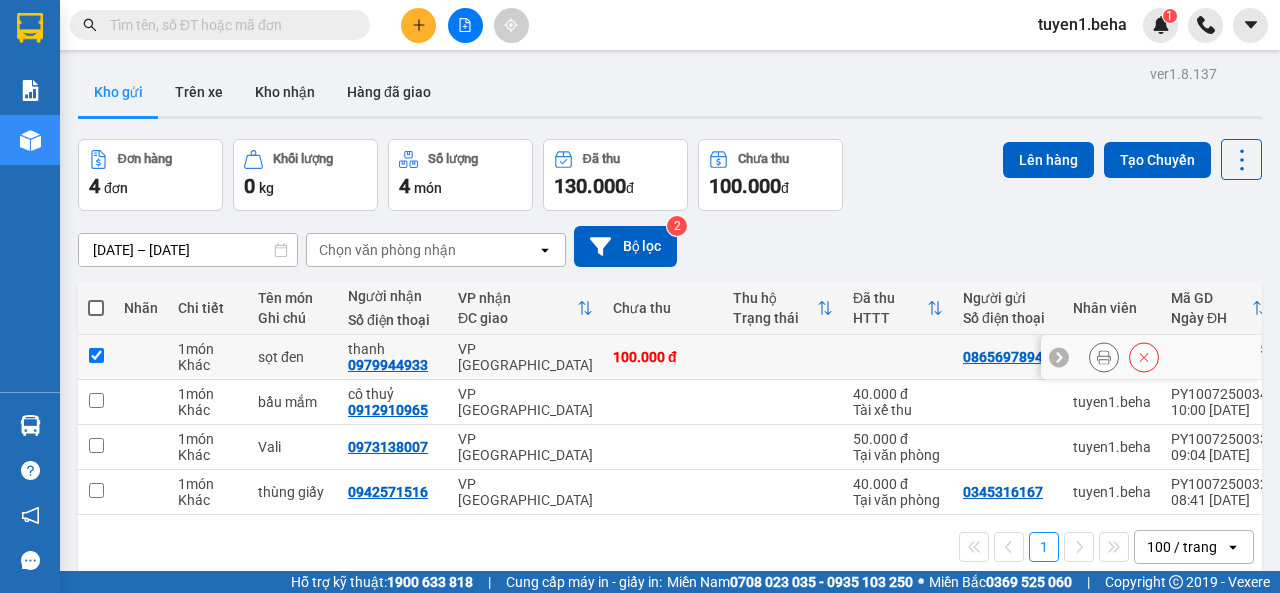 checkbox on "true" 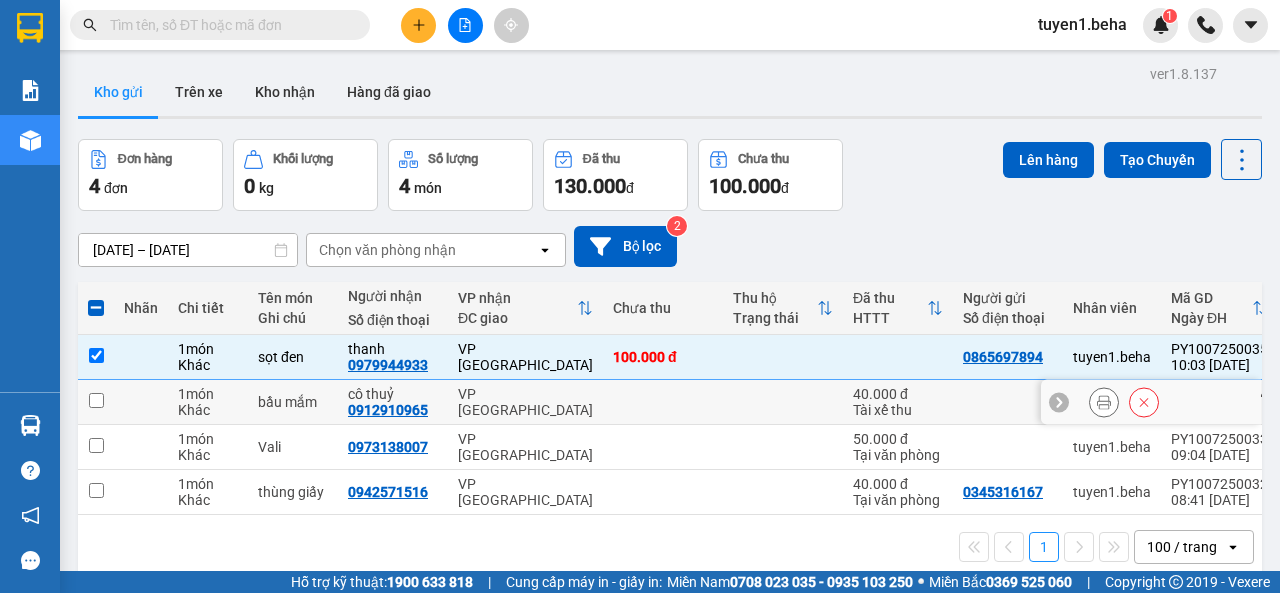 click at bounding box center (96, 400) 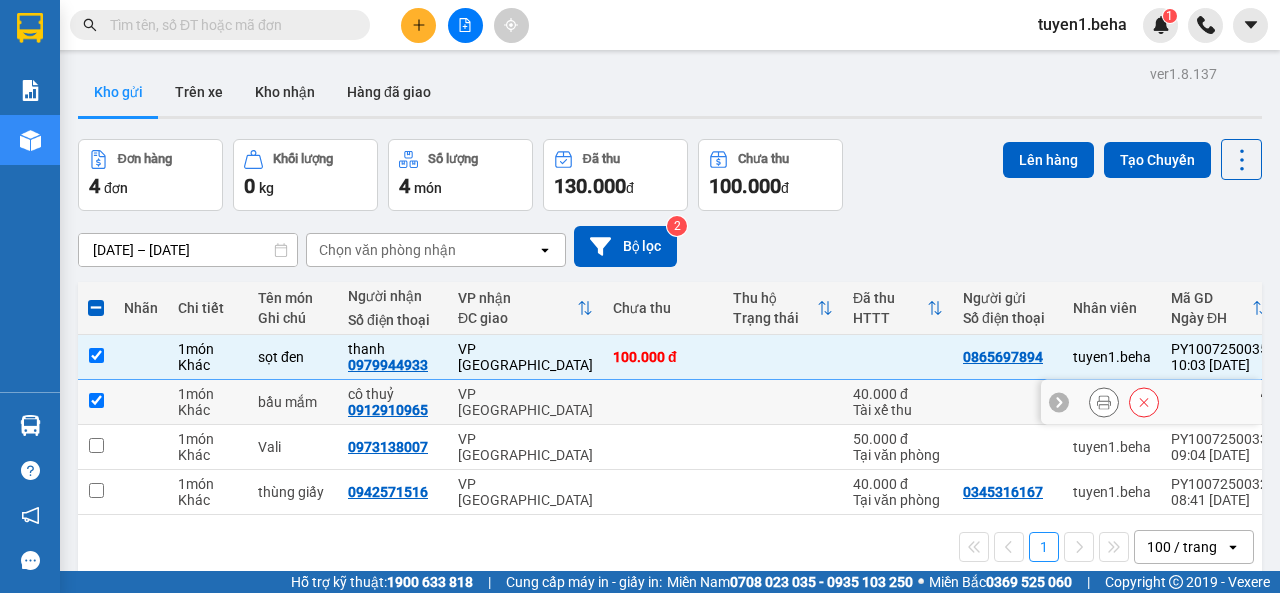 checkbox on "true" 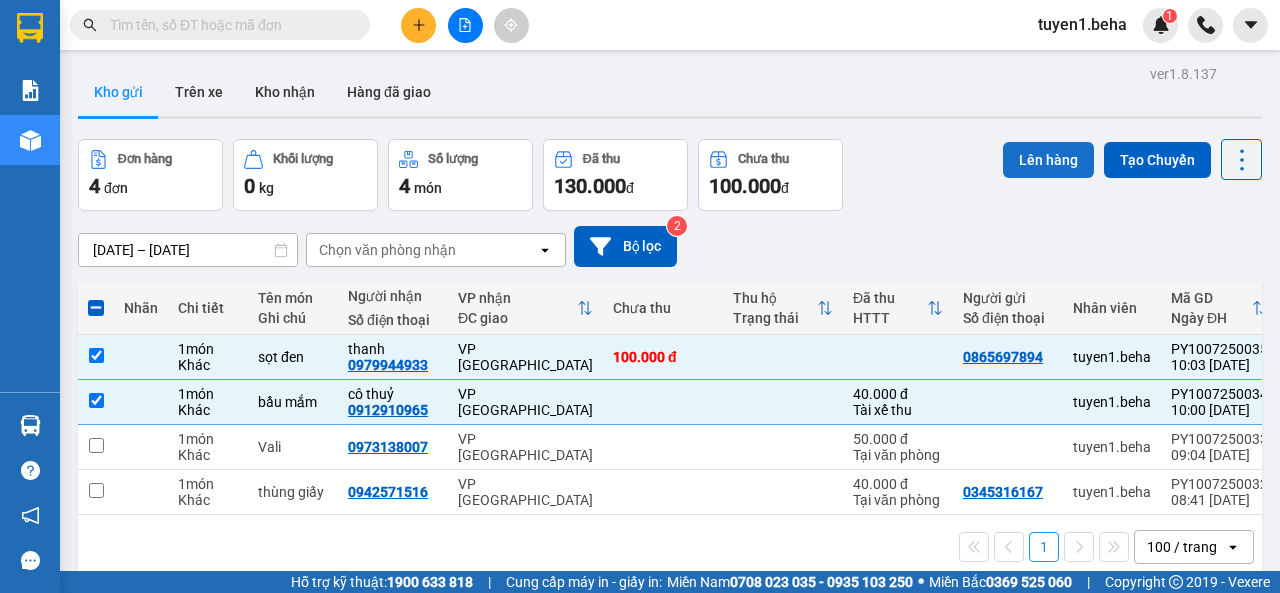 click on "Lên hàng" at bounding box center [1048, 160] 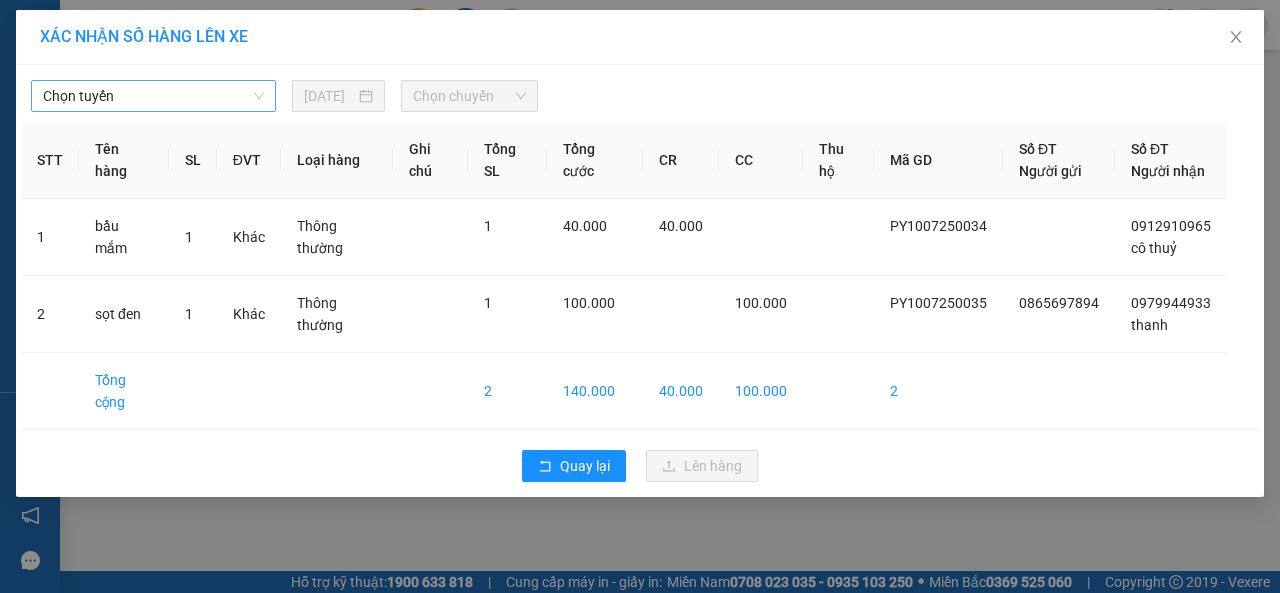 click on "Chọn tuyến" at bounding box center (153, 96) 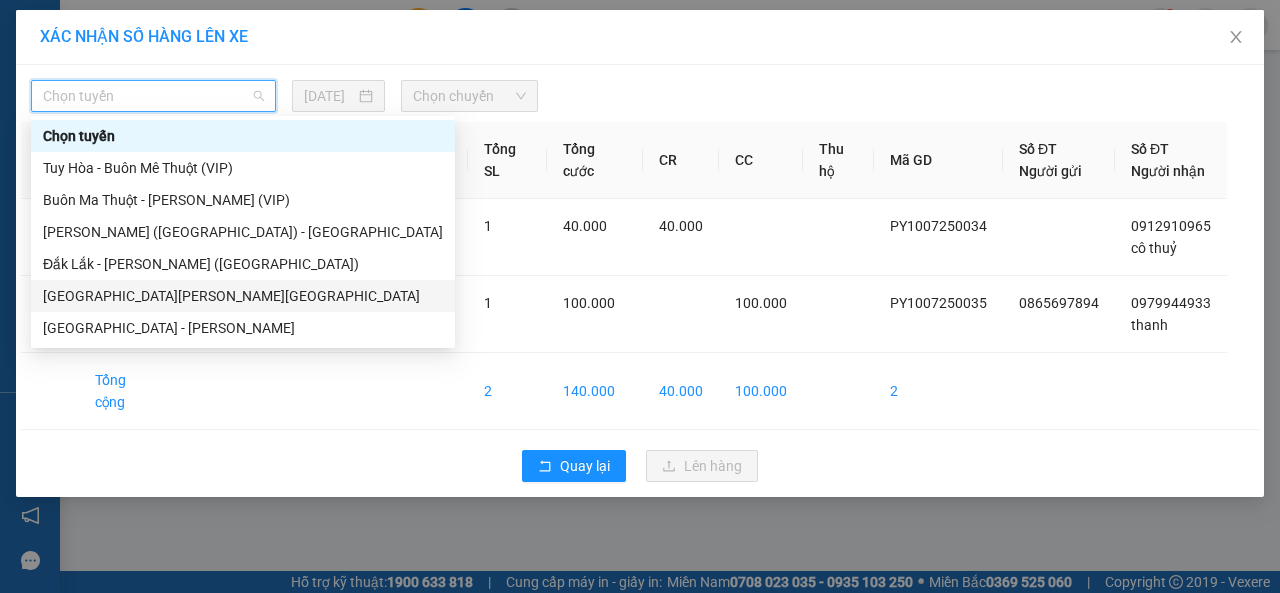 click on "[GEOGRAPHIC_DATA] - [GEOGRAPHIC_DATA]" at bounding box center (243, 296) 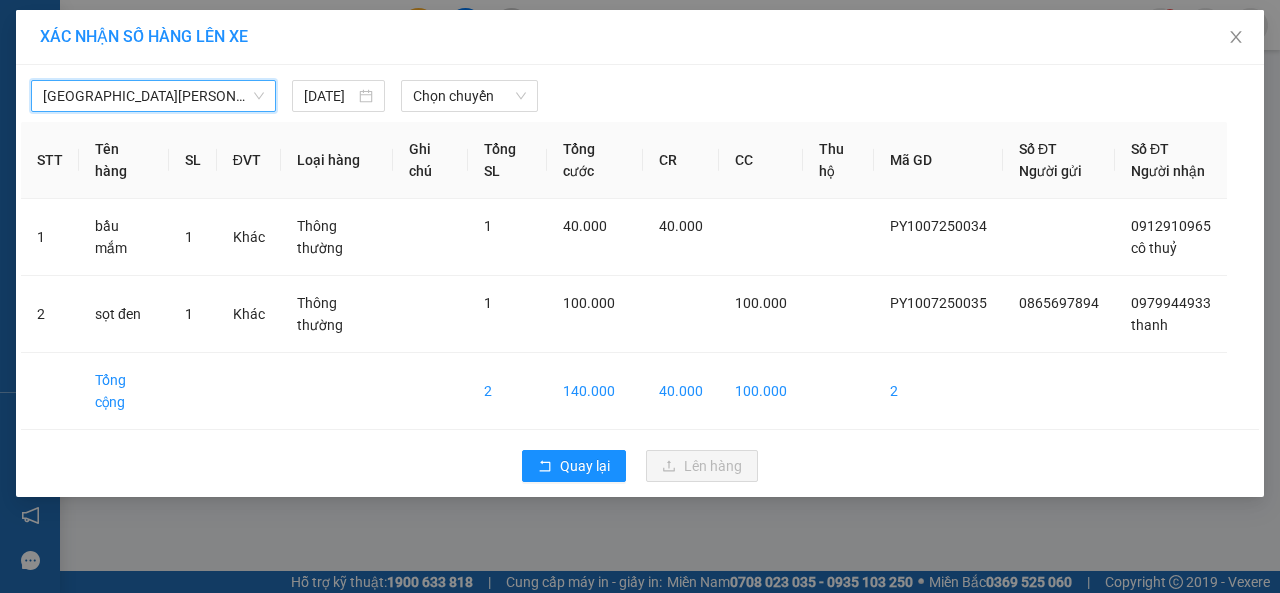 click on "[GEOGRAPHIC_DATA] - [GEOGRAPHIC_DATA]" at bounding box center [153, 96] 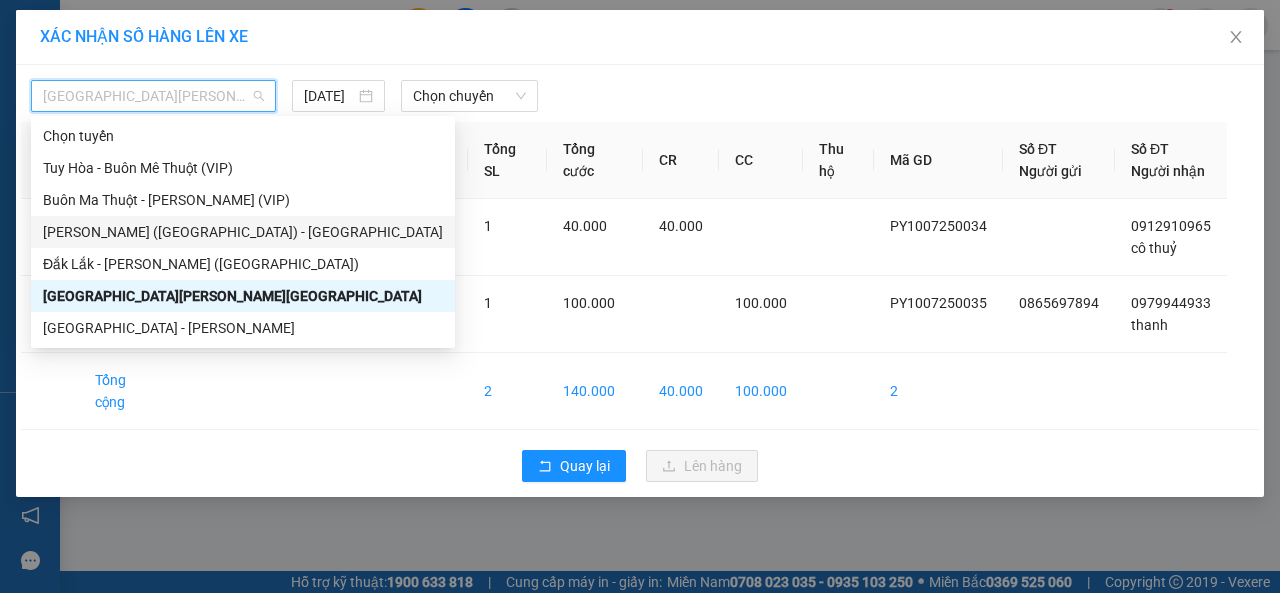 click on "[GEOGRAPHIC_DATA] ([GEOGRAPHIC_DATA]) - [GEOGRAPHIC_DATA]" at bounding box center [243, 232] 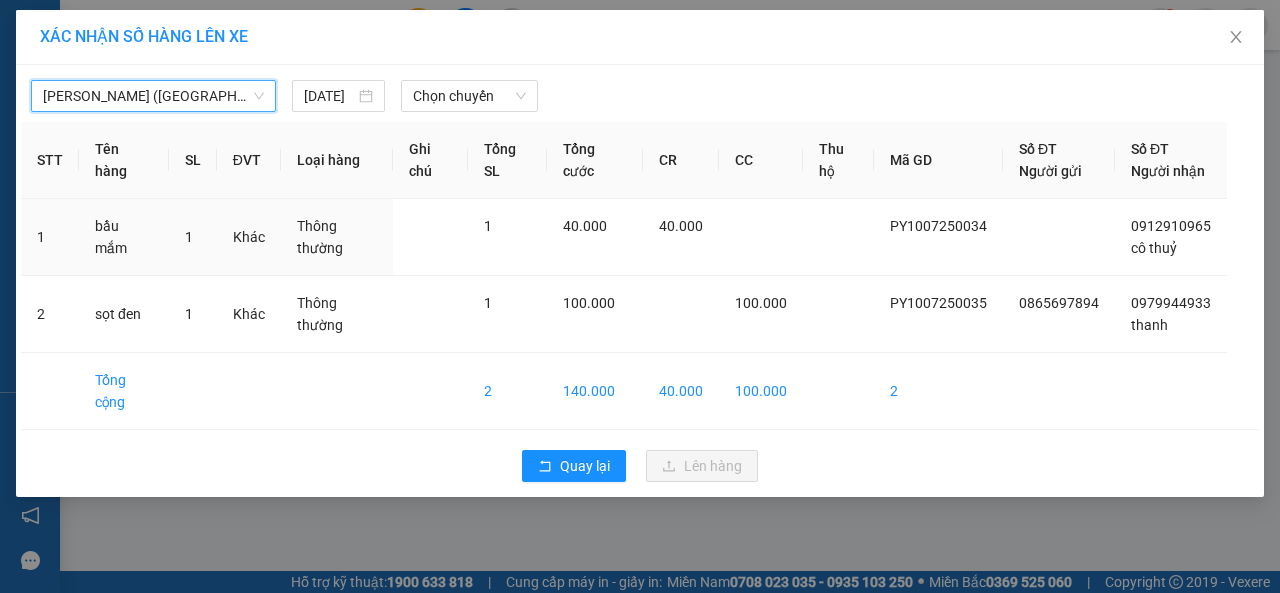 drag, startPoint x: 467, startPoint y: 95, endPoint x: 472, endPoint y: 113, distance: 18.681541 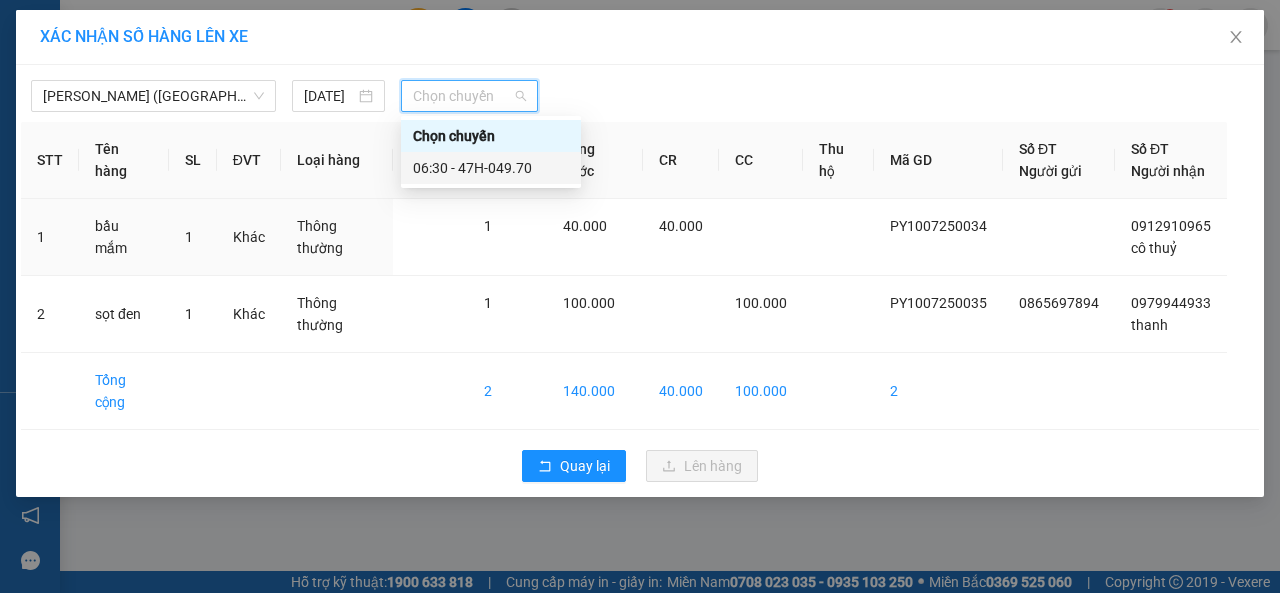 drag, startPoint x: 495, startPoint y: 161, endPoint x: 593, endPoint y: 221, distance: 114.90866 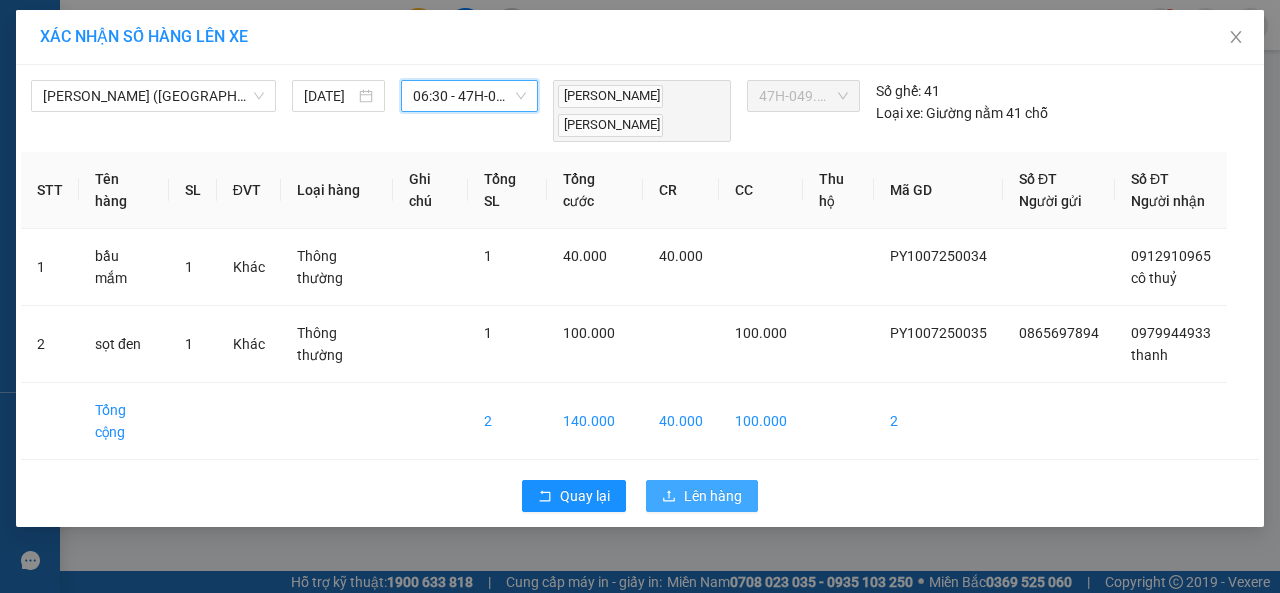 click on "Lên hàng" at bounding box center [713, 496] 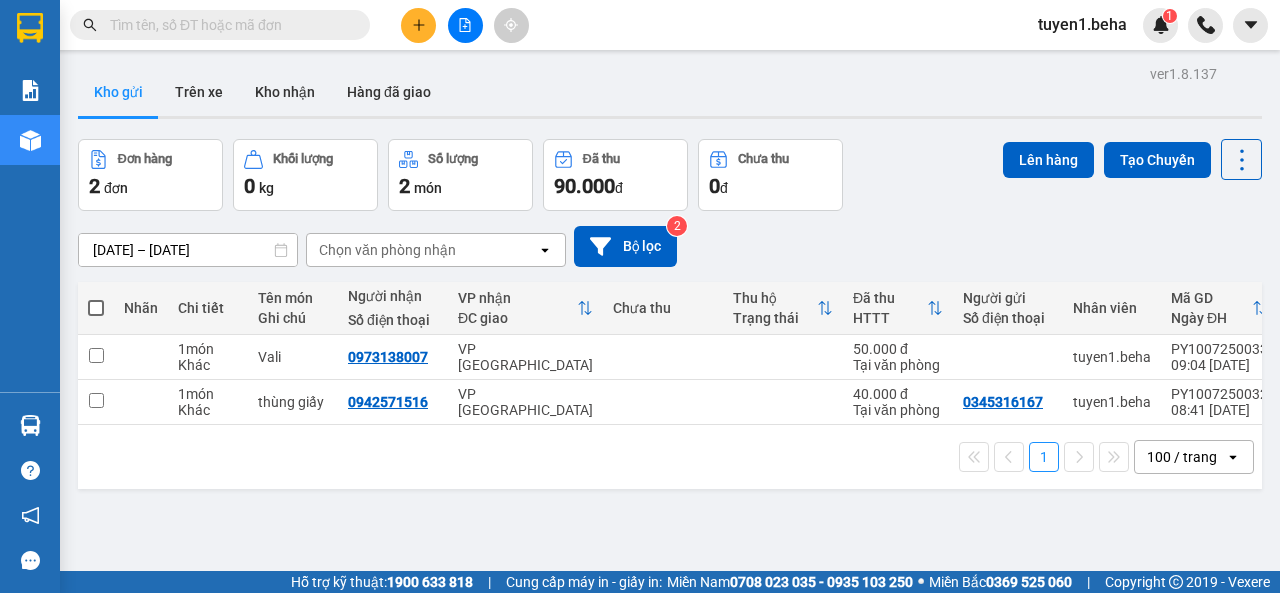 click on "1 100 / trang open" at bounding box center (670, 457) 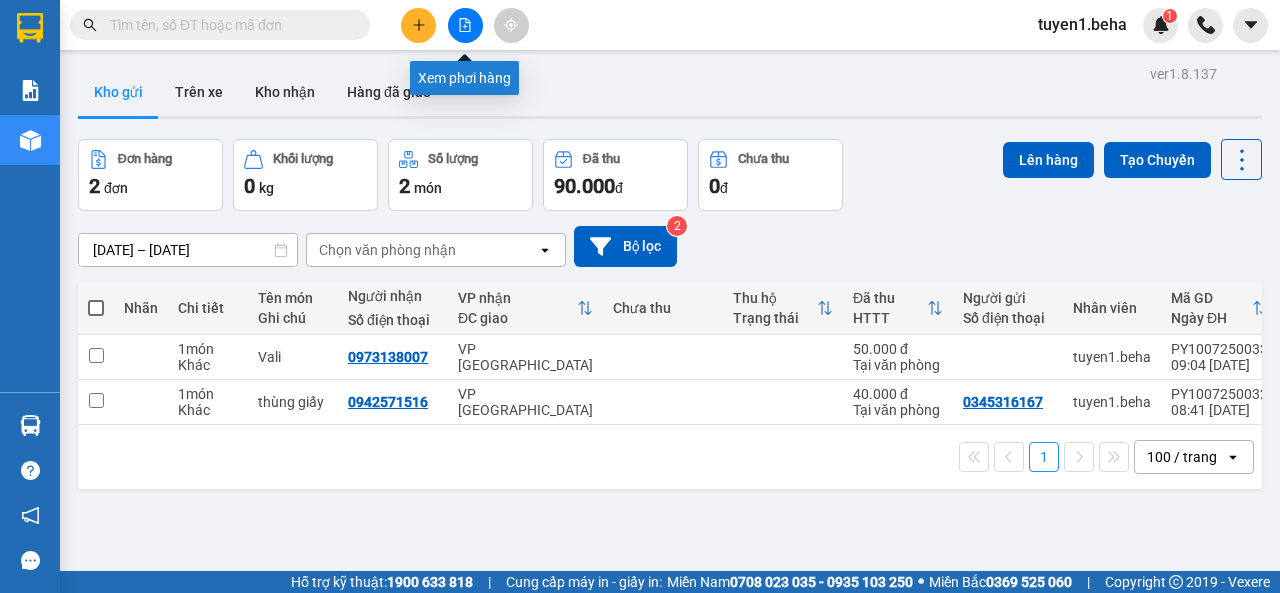 click 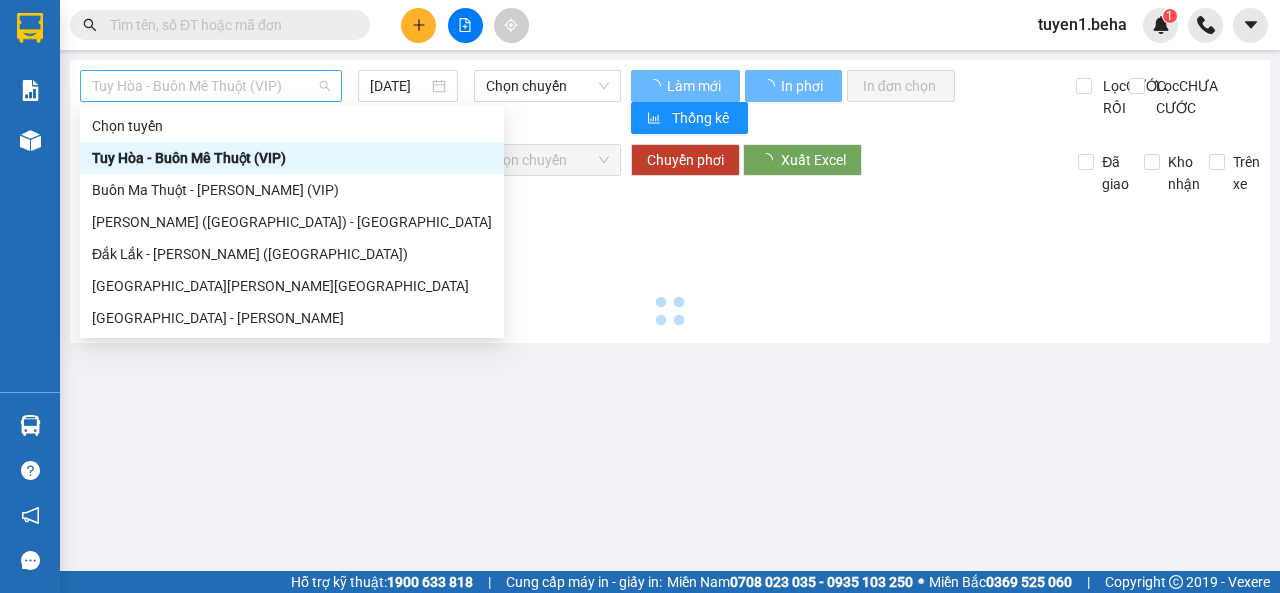 click on "Tuy Hòa - Buôn Mê Thuột (VIP)" at bounding box center [211, 86] 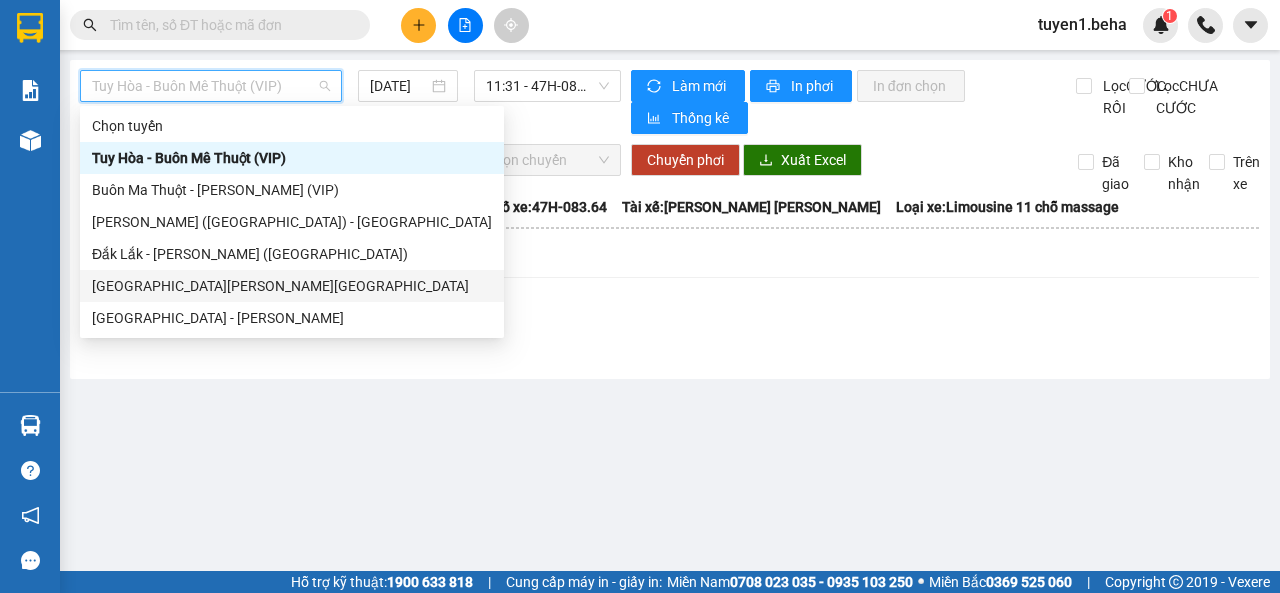 click on "[GEOGRAPHIC_DATA] - [GEOGRAPHIC_DATA]" at bounding box center [292, 286] 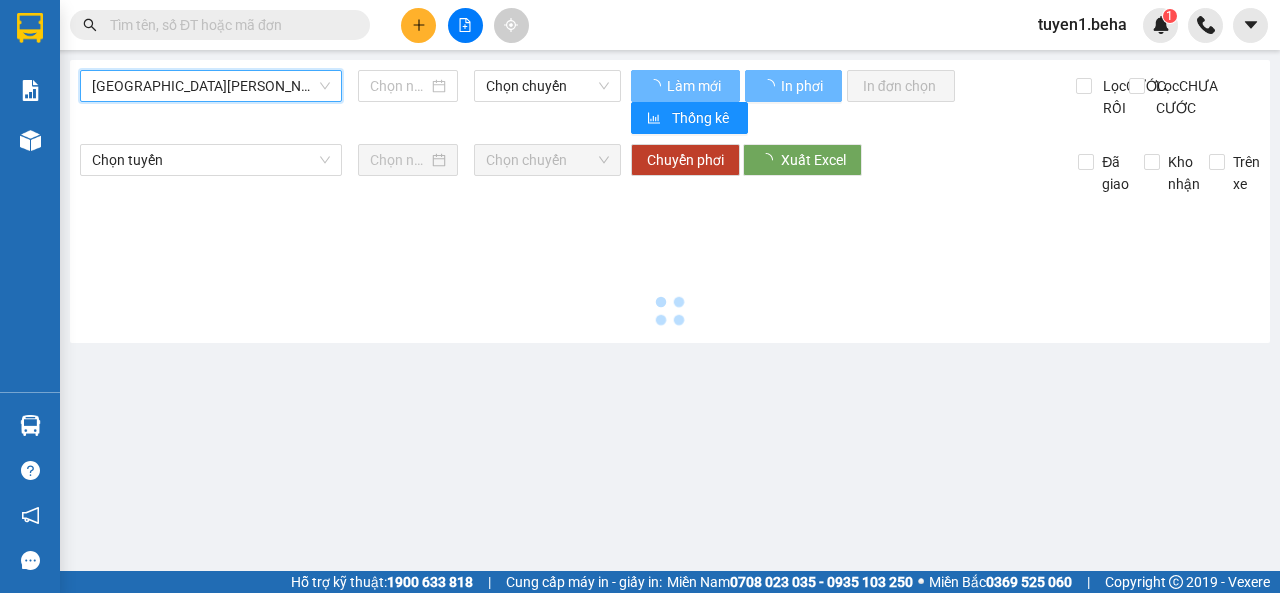 type on "[DATE]" 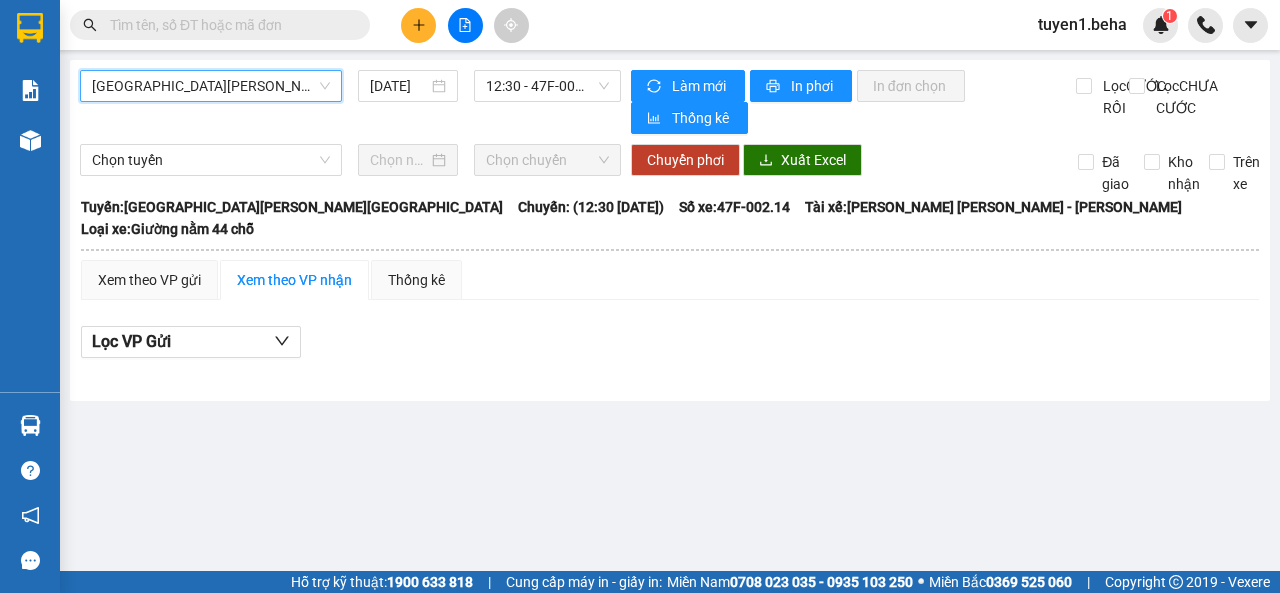 click on "[GEOGRAPHIC_DATA] - [GEOGRAPHIC_DATA]" at bounding box center [211, 86] 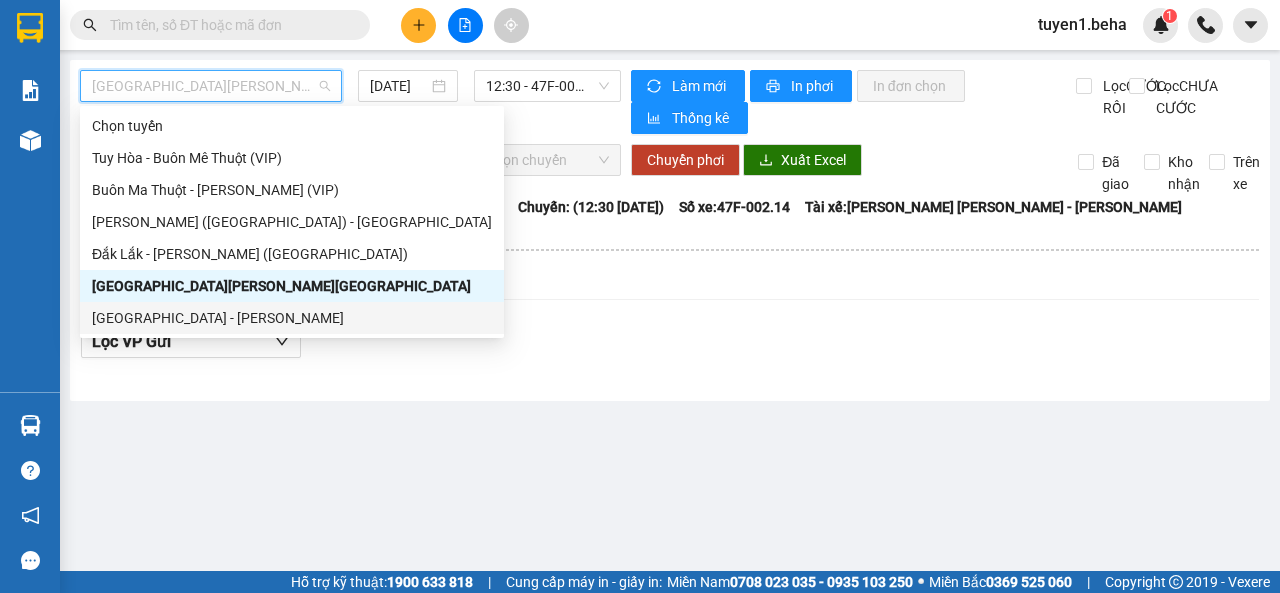 click on "[GEOGRAPHIC_DATA] - [GEOGRAPHIC_DATA]" at bounding box center [292, 318] 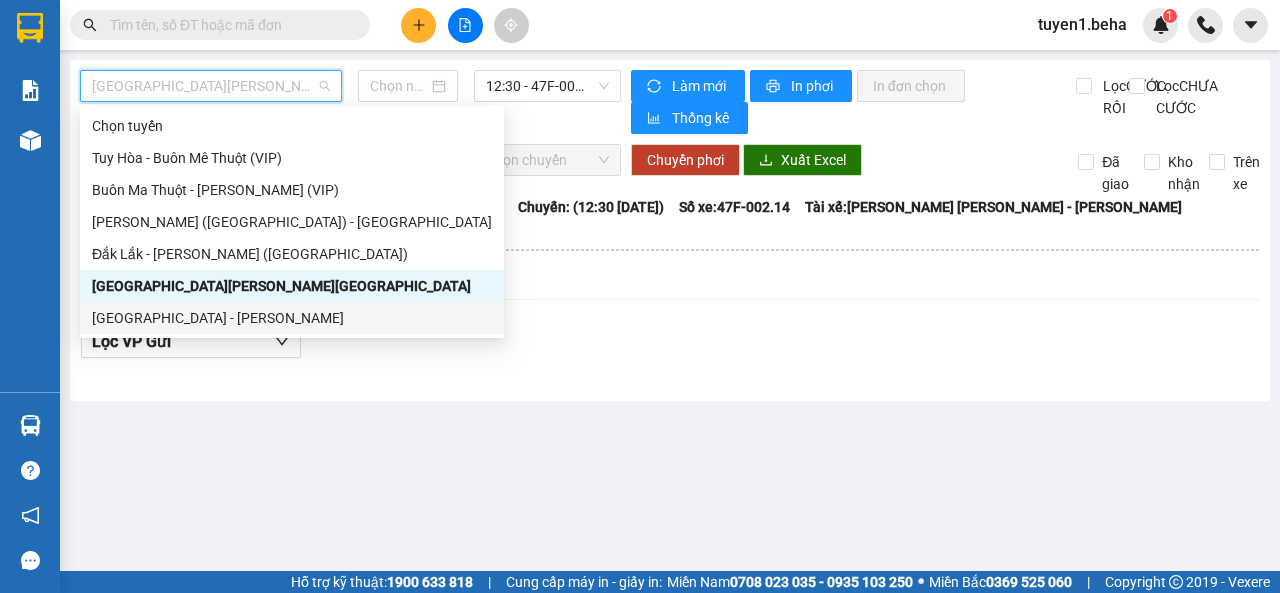 type on "[DATE]" 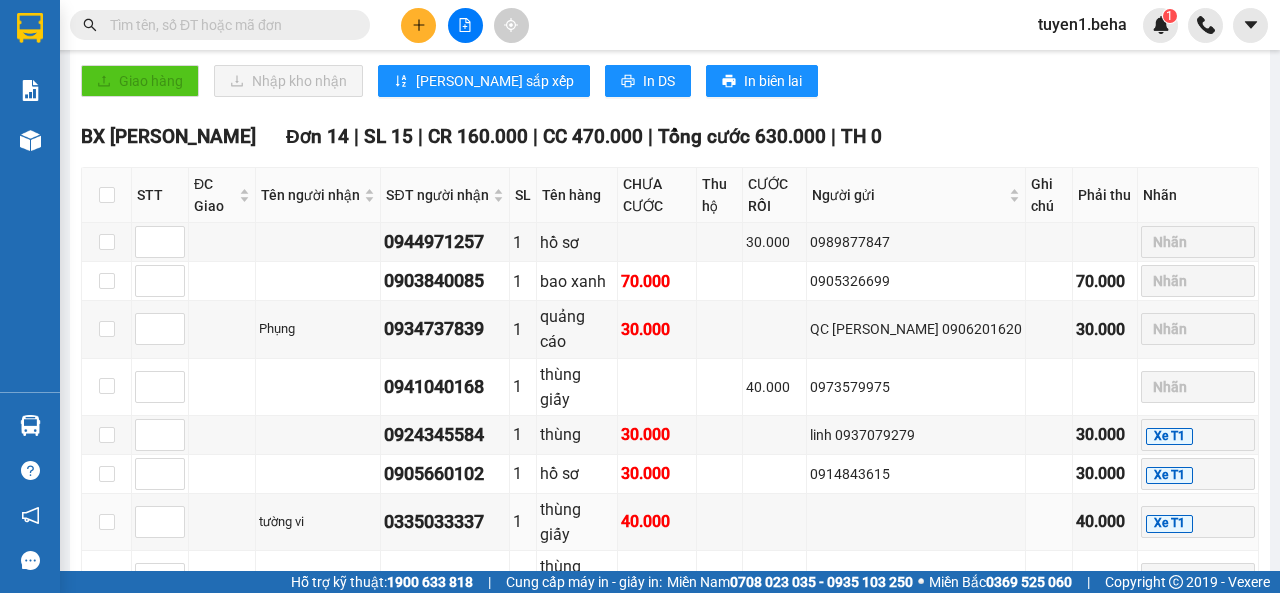 scroll, scrollTop: 842, scrollLeft: 0, axis: vertical 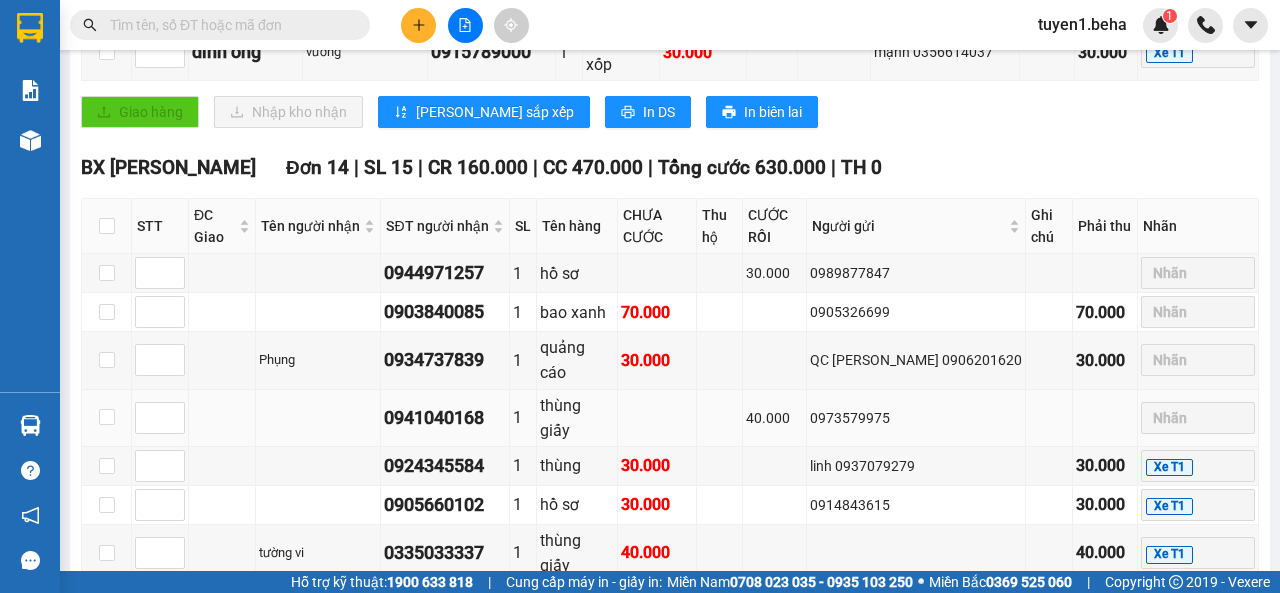 click at bounding box center (222, 418) 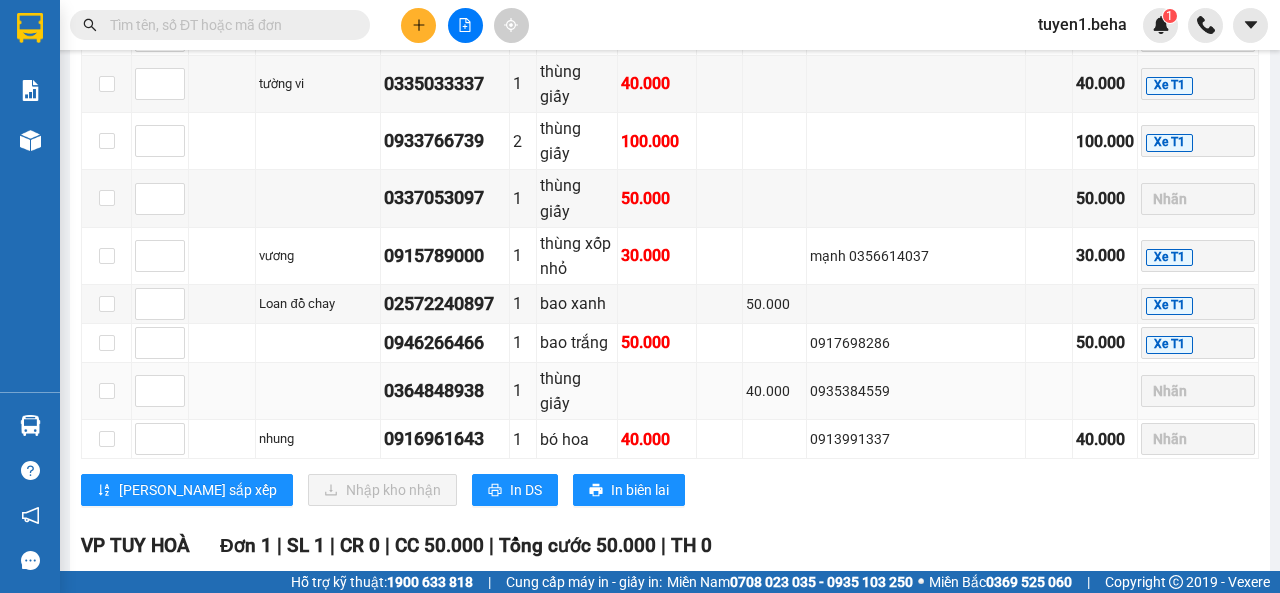 scroll, scrollTop: 1342, scrollLeft: 0, axis: vertical 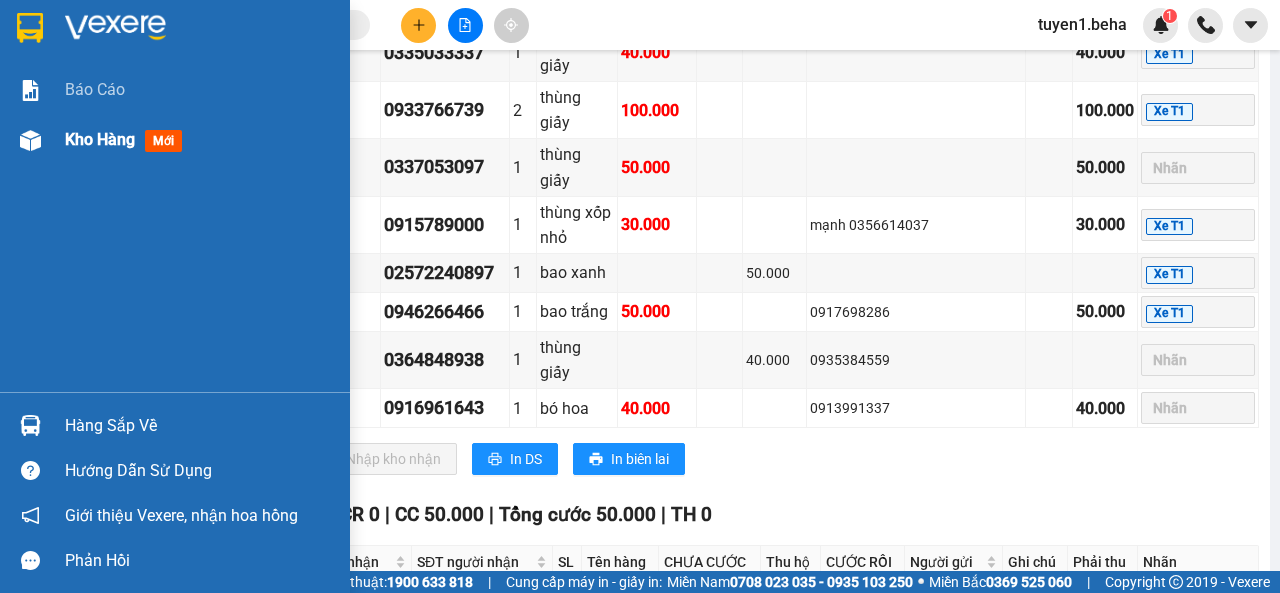 click on "Kho hàng" at bounding box center (100, 139) 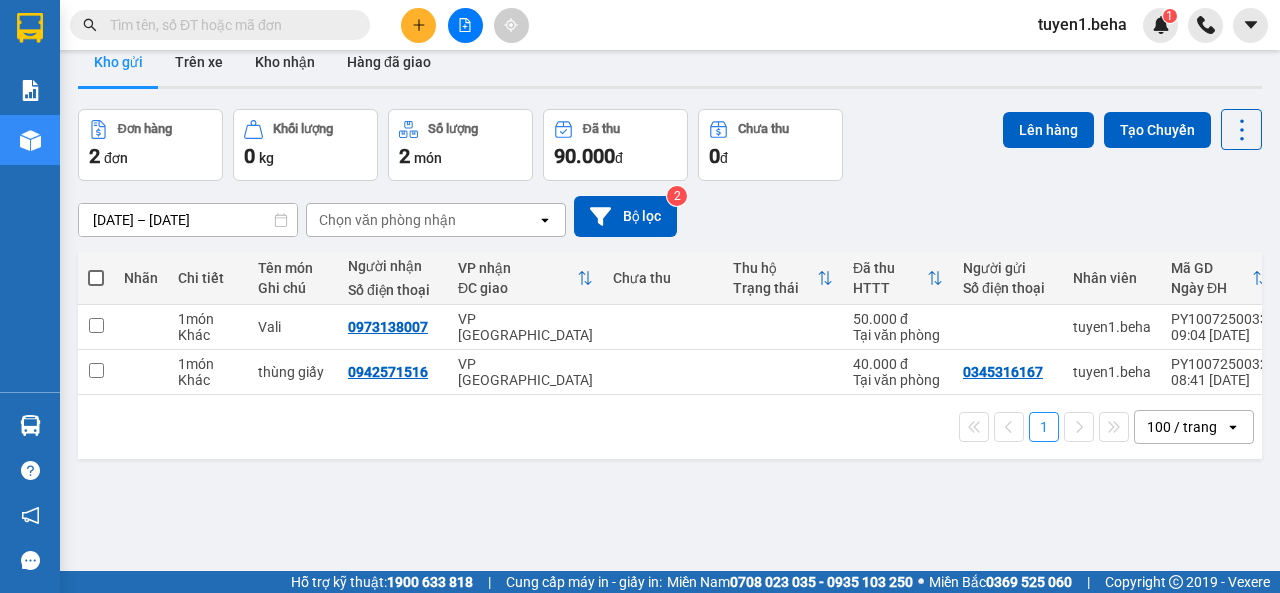 scroll, scrollTop: 0, scrollLeft: 0, axis: both 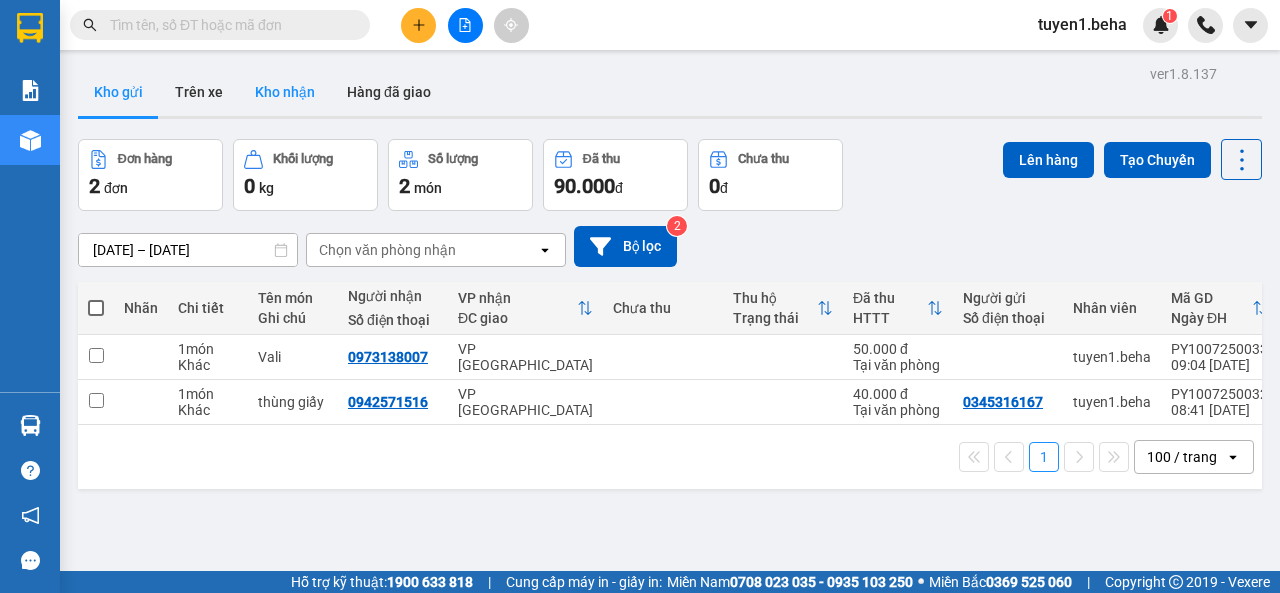 click on "Kho nhận" at bounding box center [285, 92] 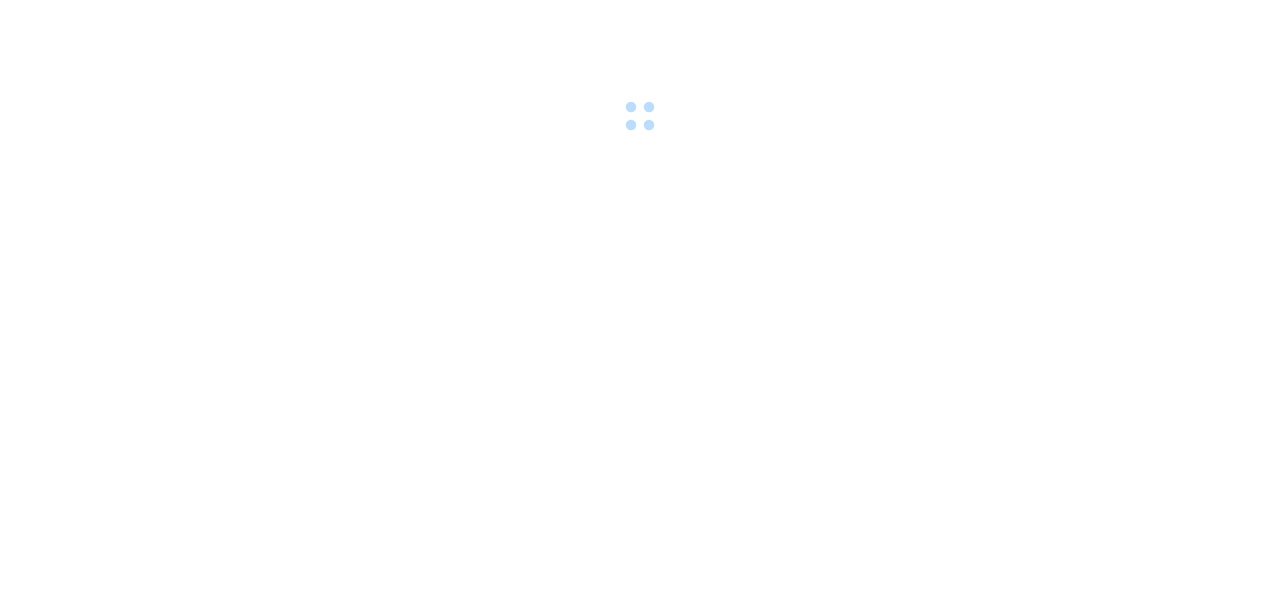 scroll, scrollTop: 0, scrollLeft: 0, axis: both 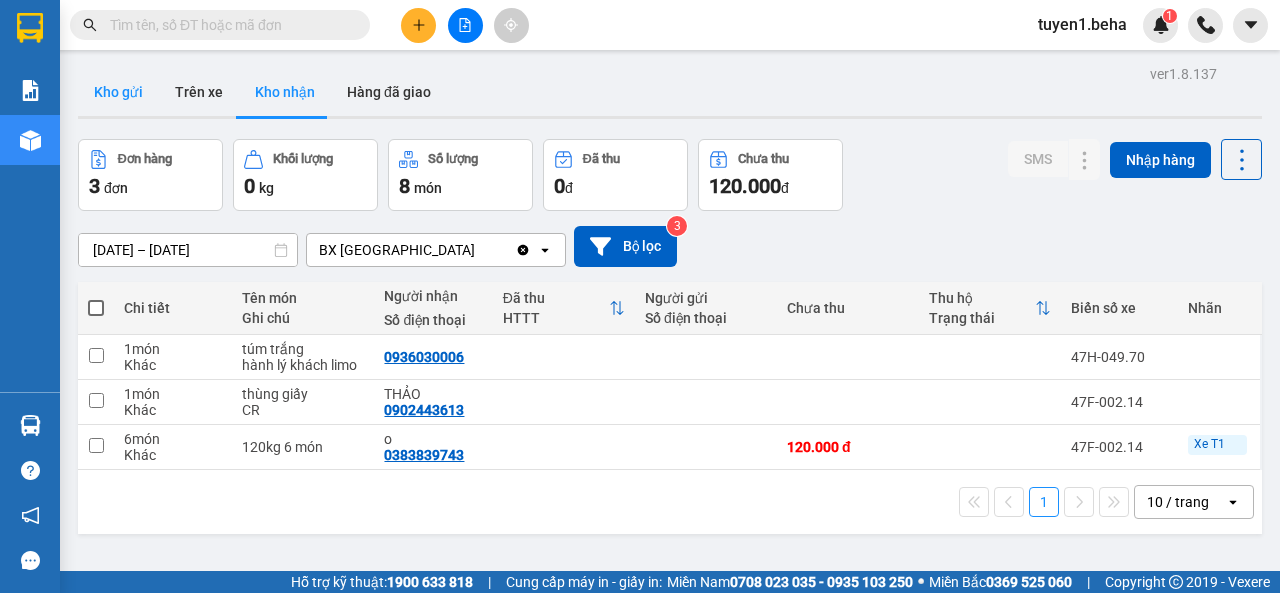 click on "Kho gửi" at bounding box center [118, 92] 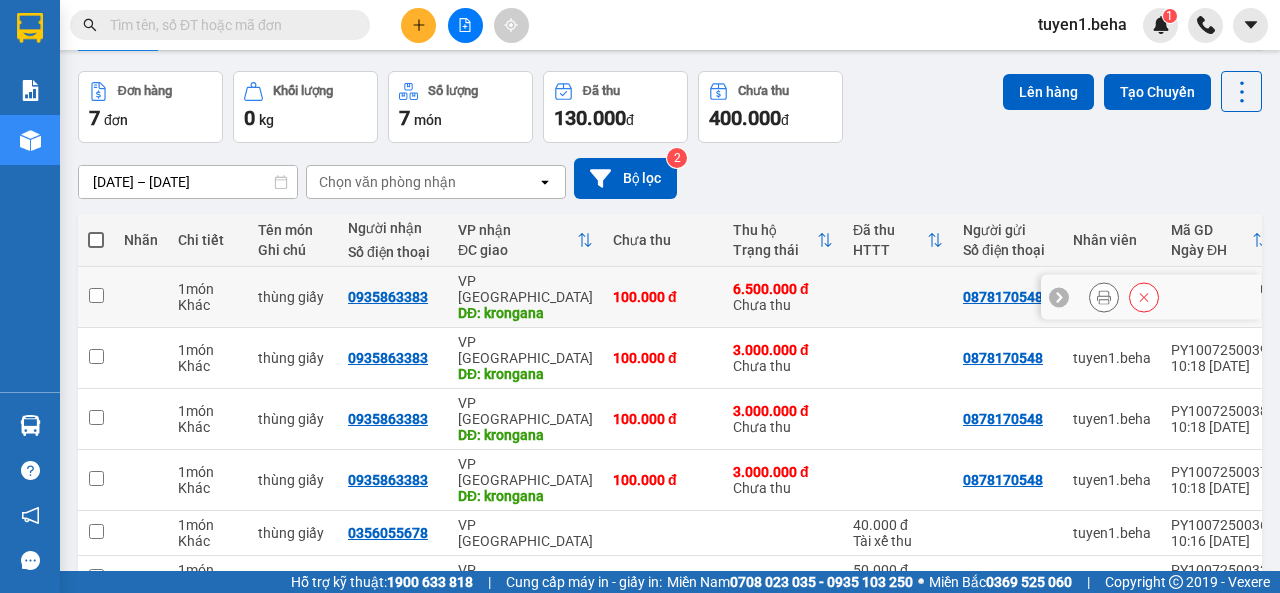 scroll, scrollTop: 100, scrollLeft: 0, axis: vertical 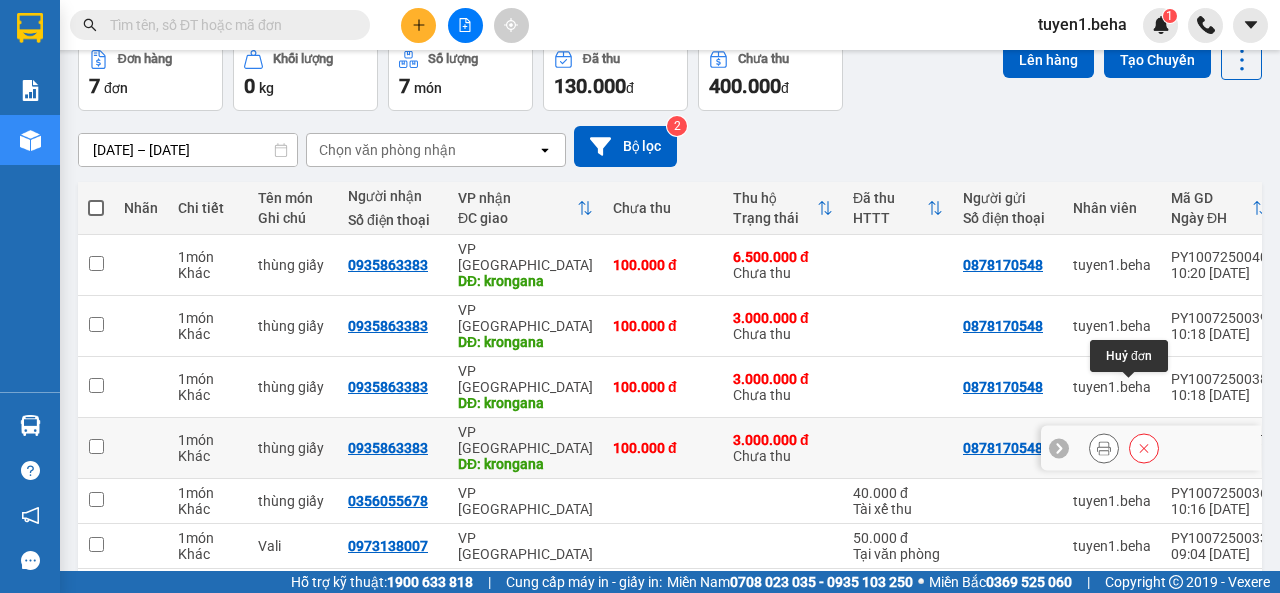 click at bounding box center [1144, 448] 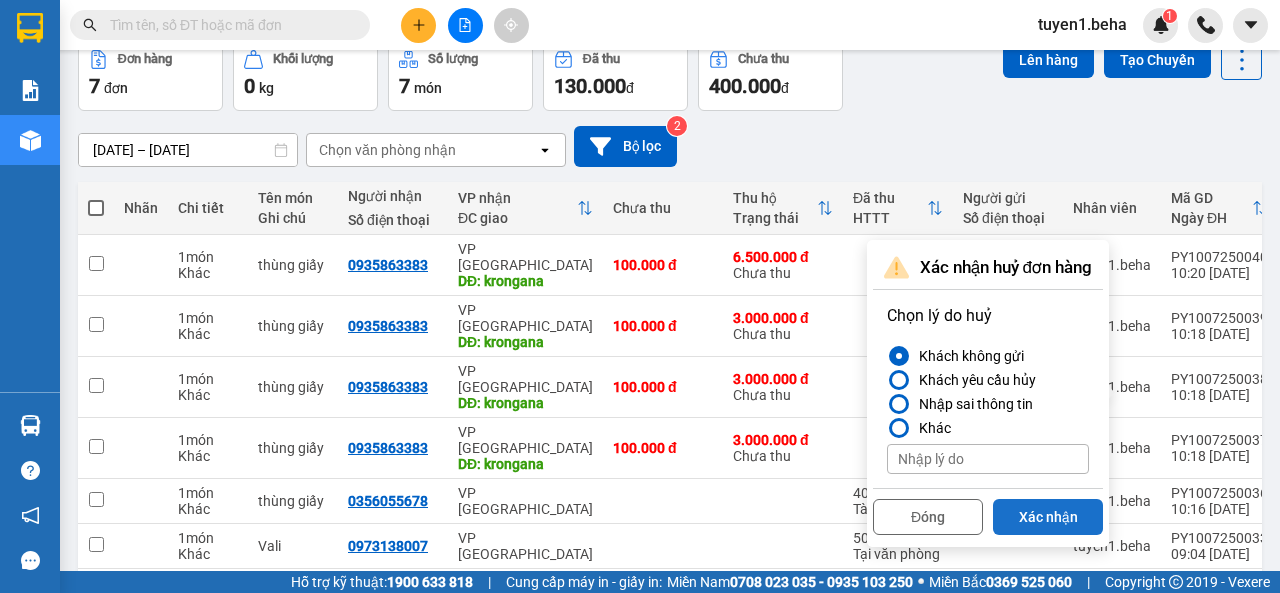click on "Xác nhận" at bounding box center (1048, 517) 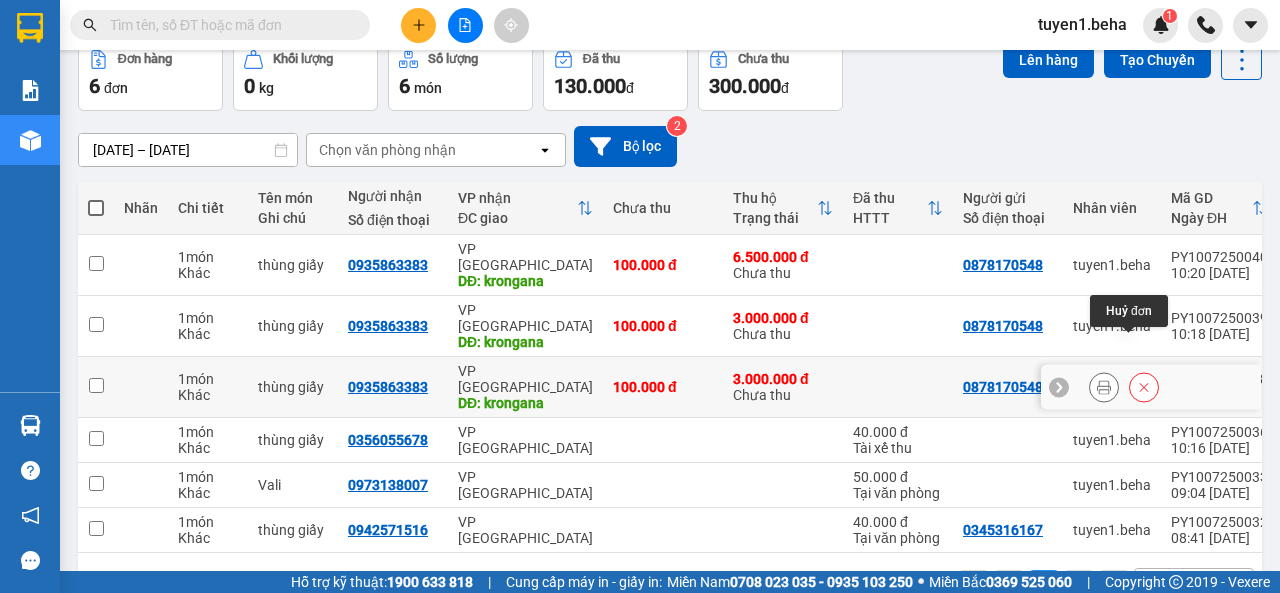 click 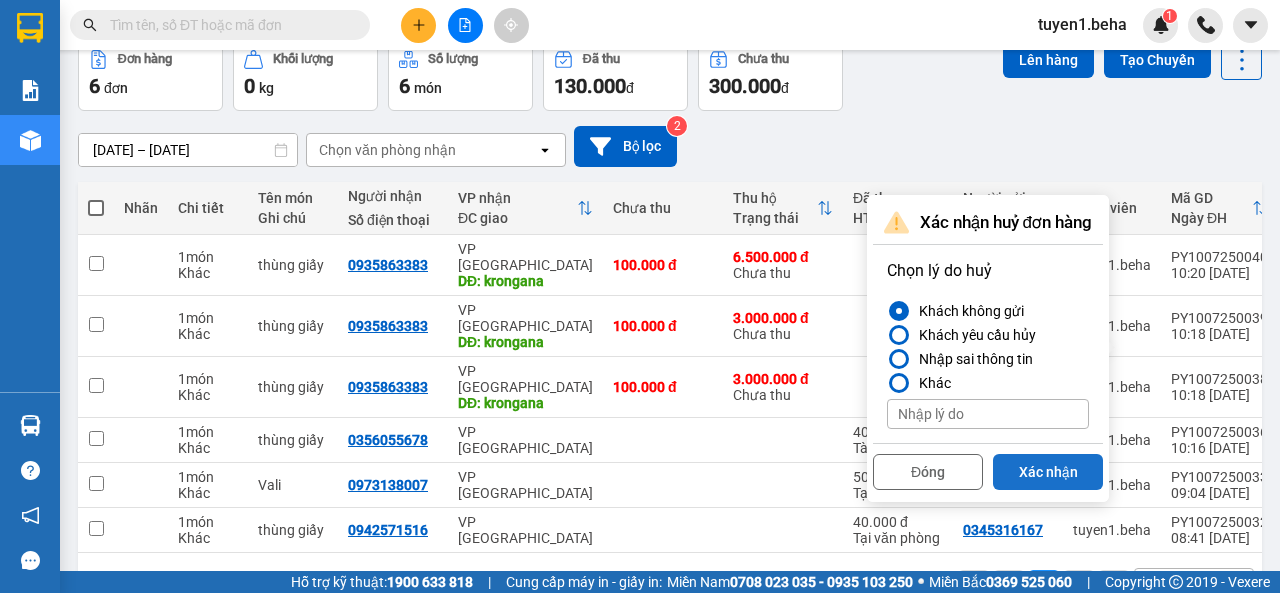 click on "Xác nhận" at bounding box center (1048, 472) 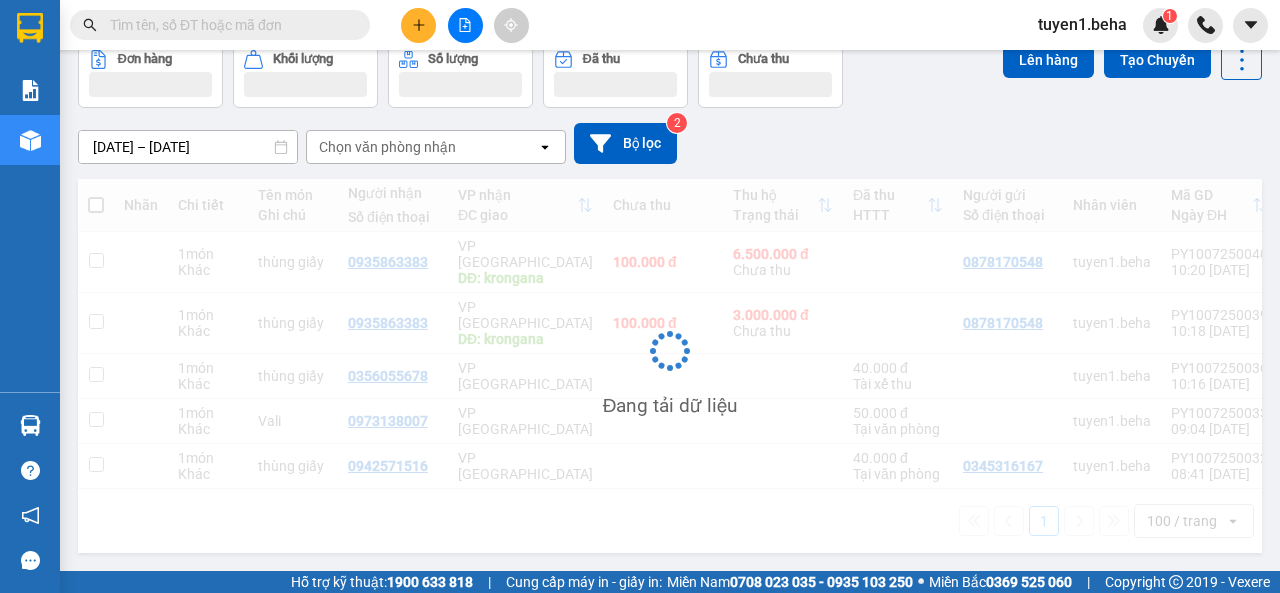 scroll, scrollTop: 92, scrollLeft: 0, axis: vertical 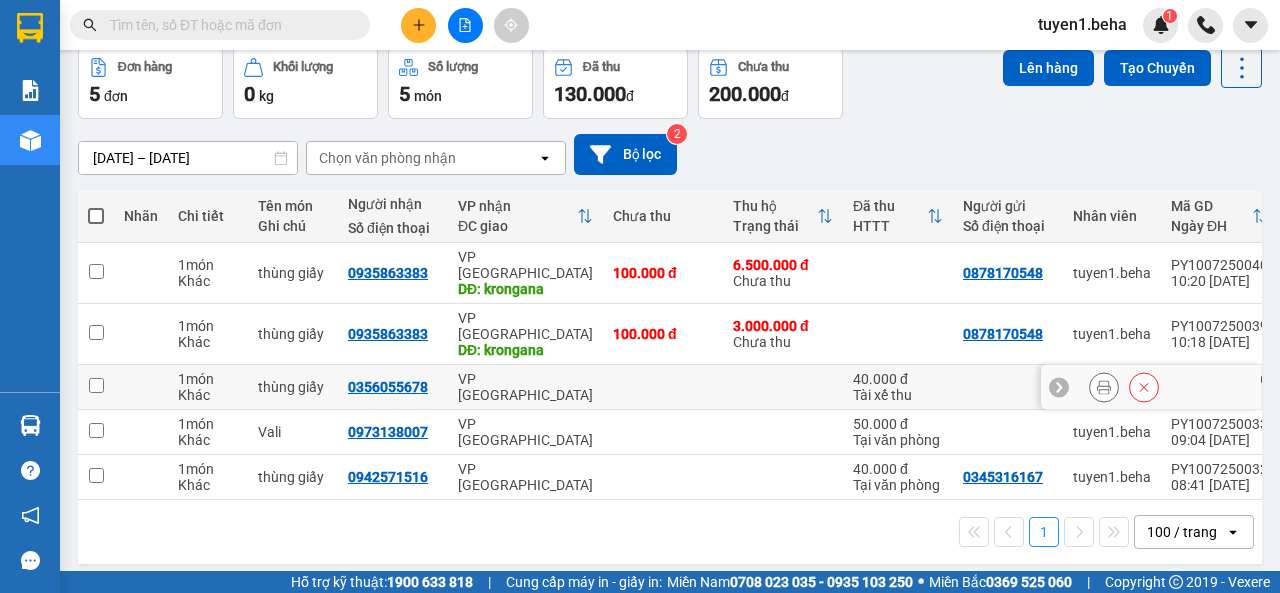 click at bounding box center [96, 385] 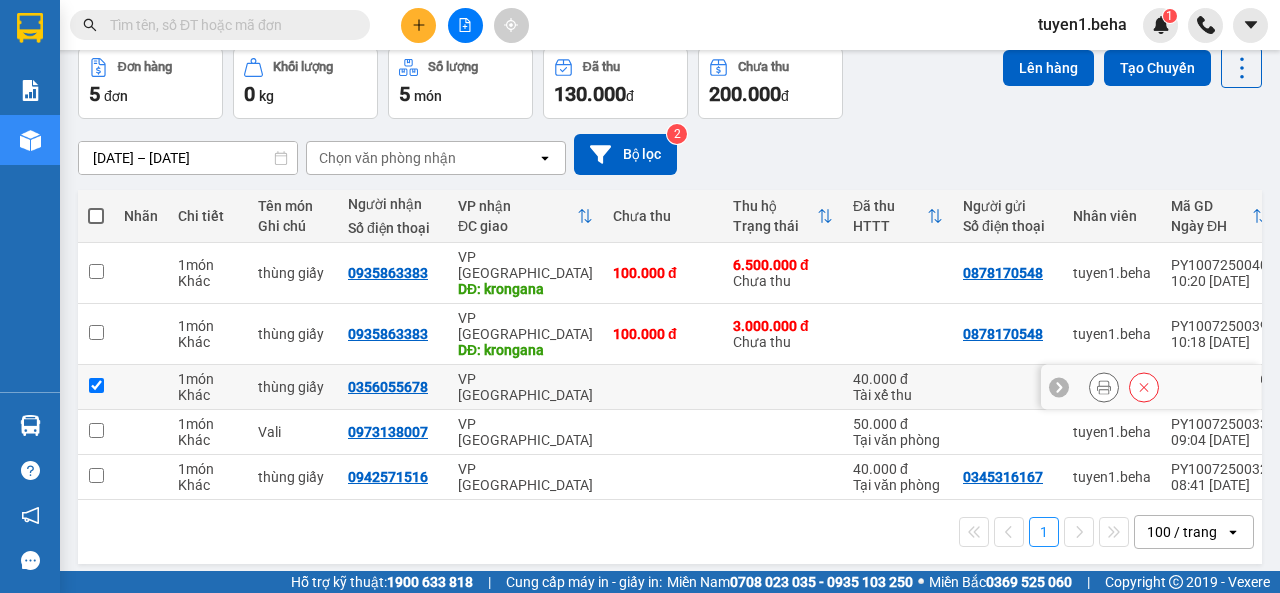 checkbox on "true" 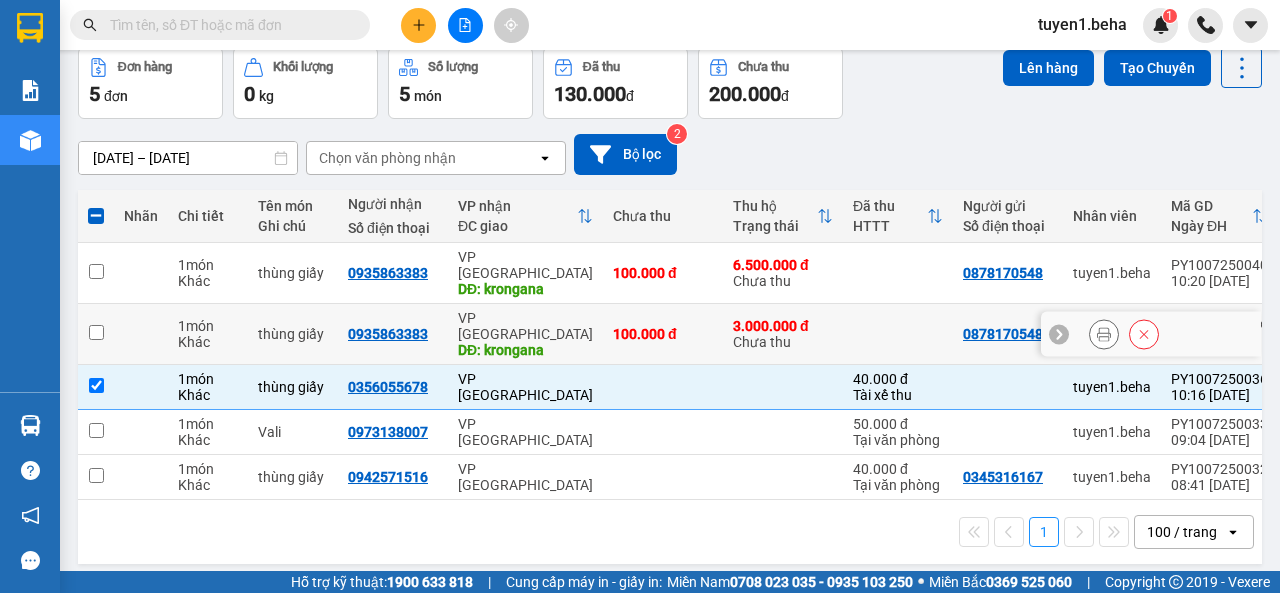 drag, startPoint x: 95, startPoint y: 307, endPoint x: 84, endPoint y: 254, distance: 54.129475 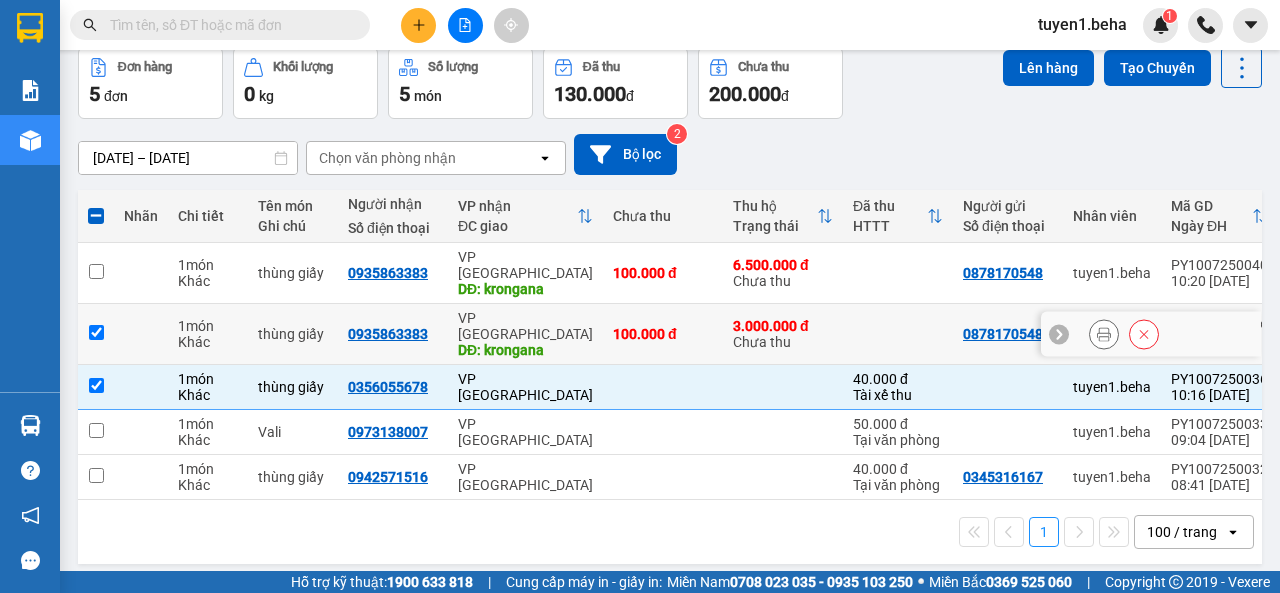 checkbox on "true" 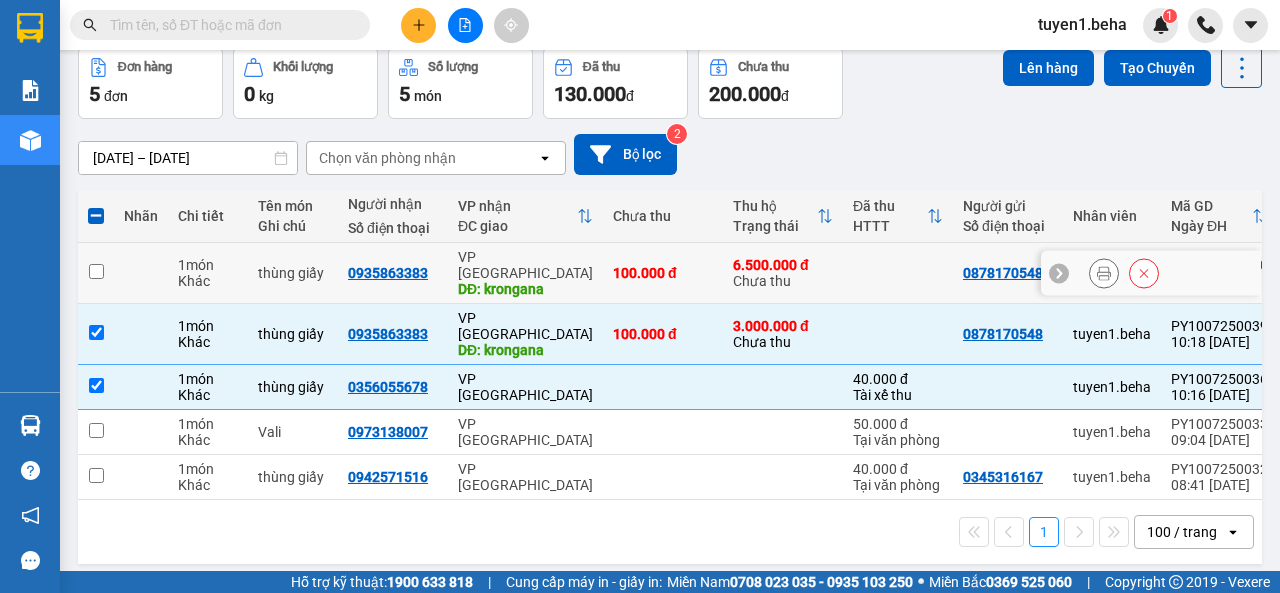 click at bounding box center [96, 271] 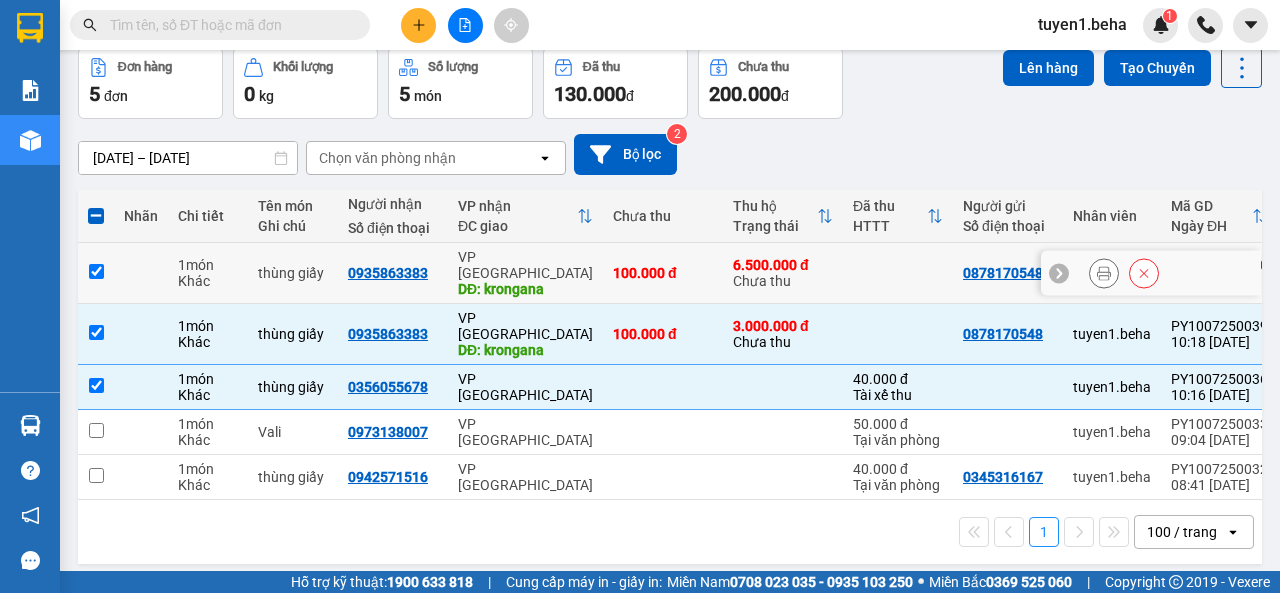 checkbox on "true" 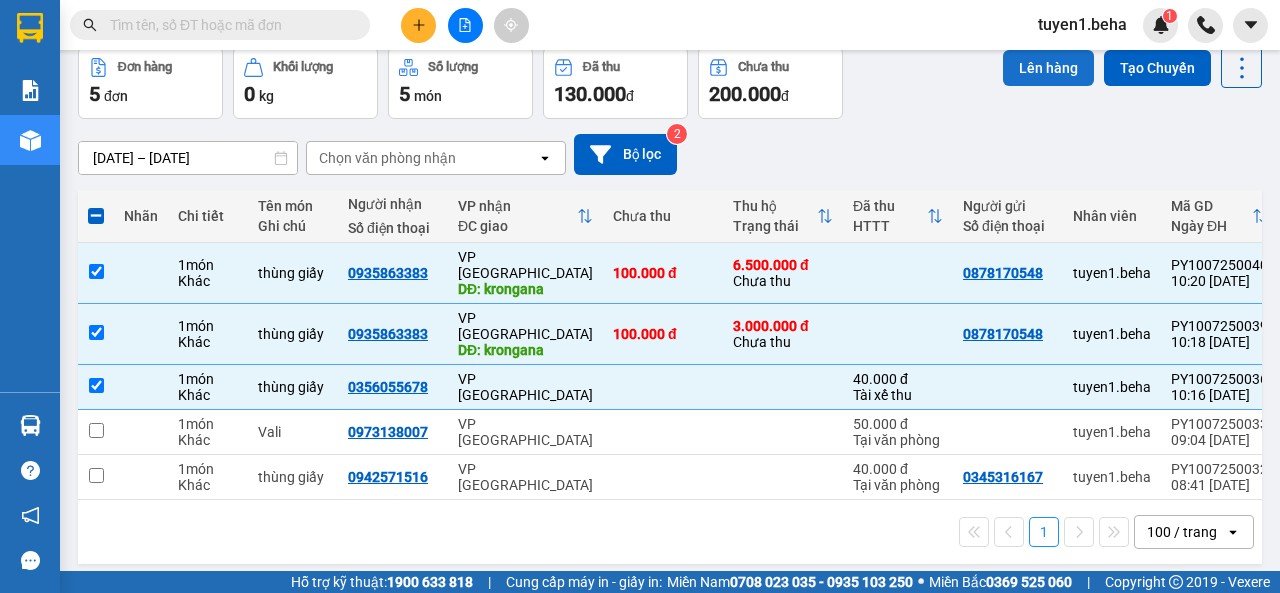 click on "Lên hàng" at bounding box center [1048, 68] 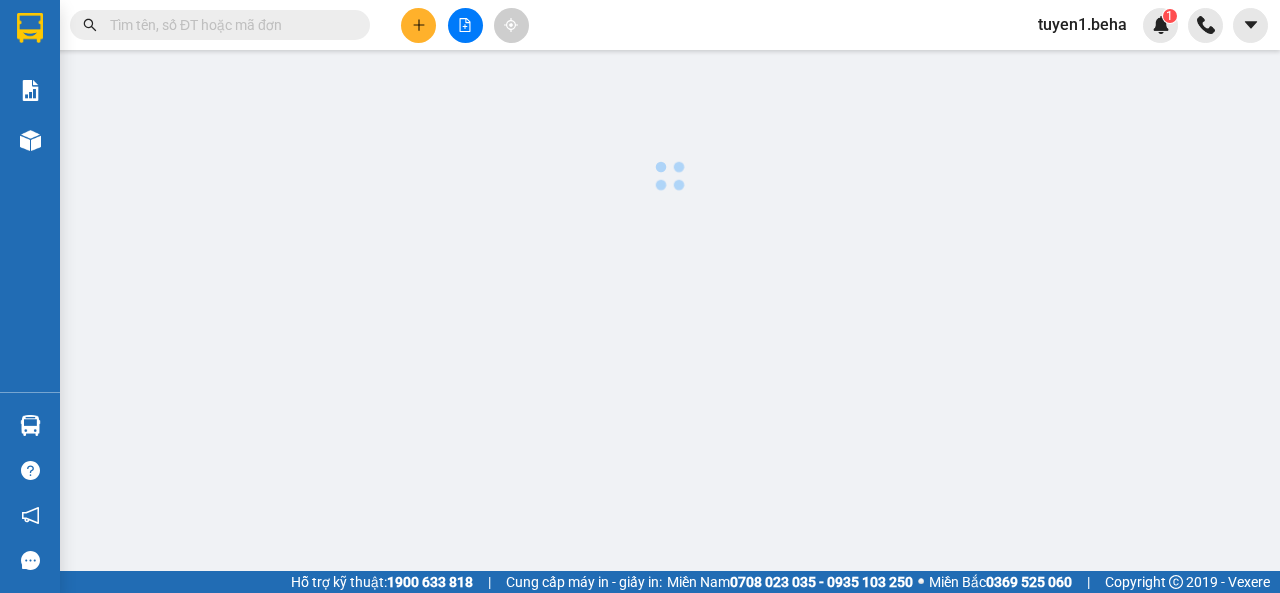 scroll, scrollTop: 0, scrollLeft: 0, axis: both 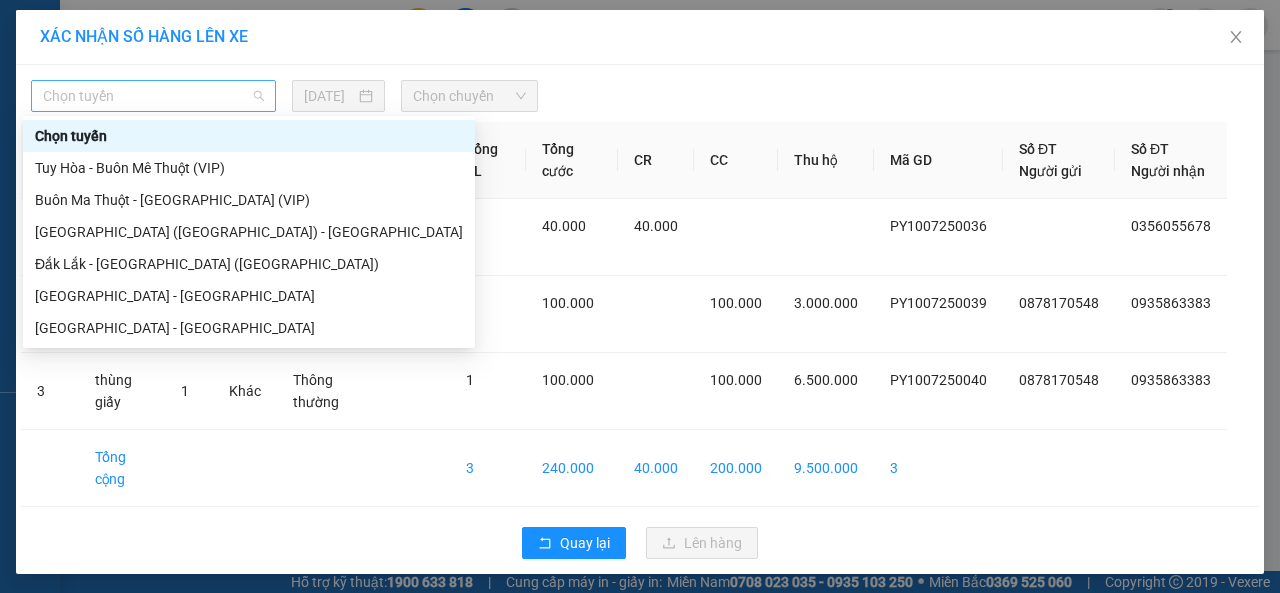 click on "Chọn tuyến" at bounding box center [153, 96] 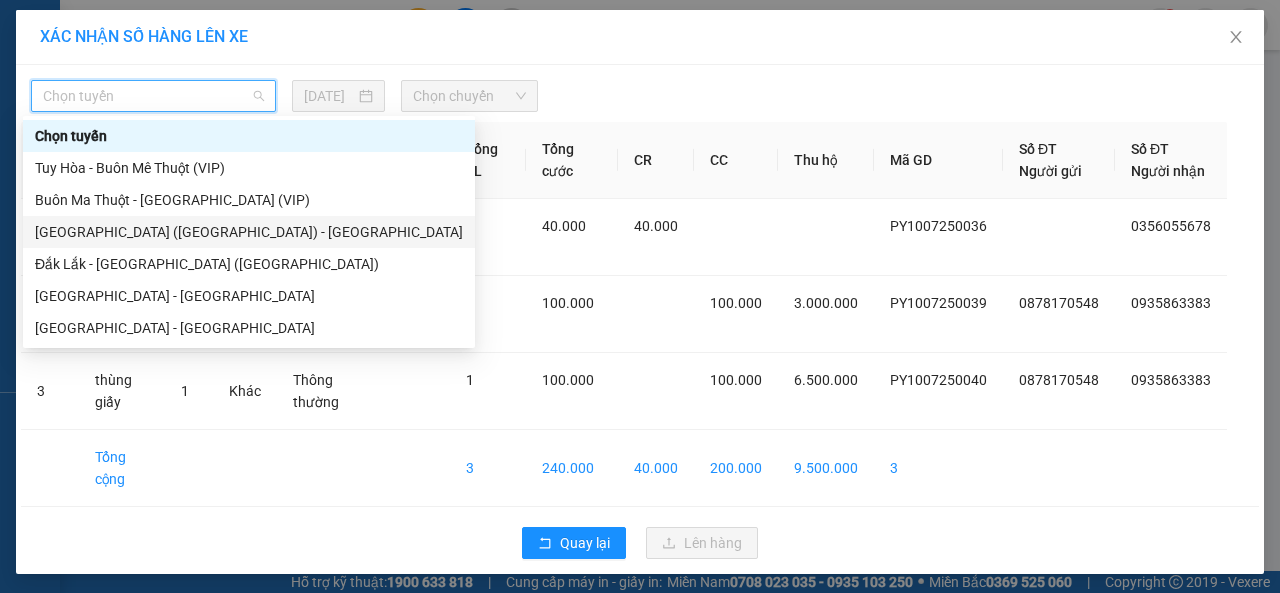 click on "[GEOGRAPHIC_DATA] ([GEOGRAPHIC_DATA]) - [GEOGRAPHIC_DATA]" at bounding box center [249, 232] 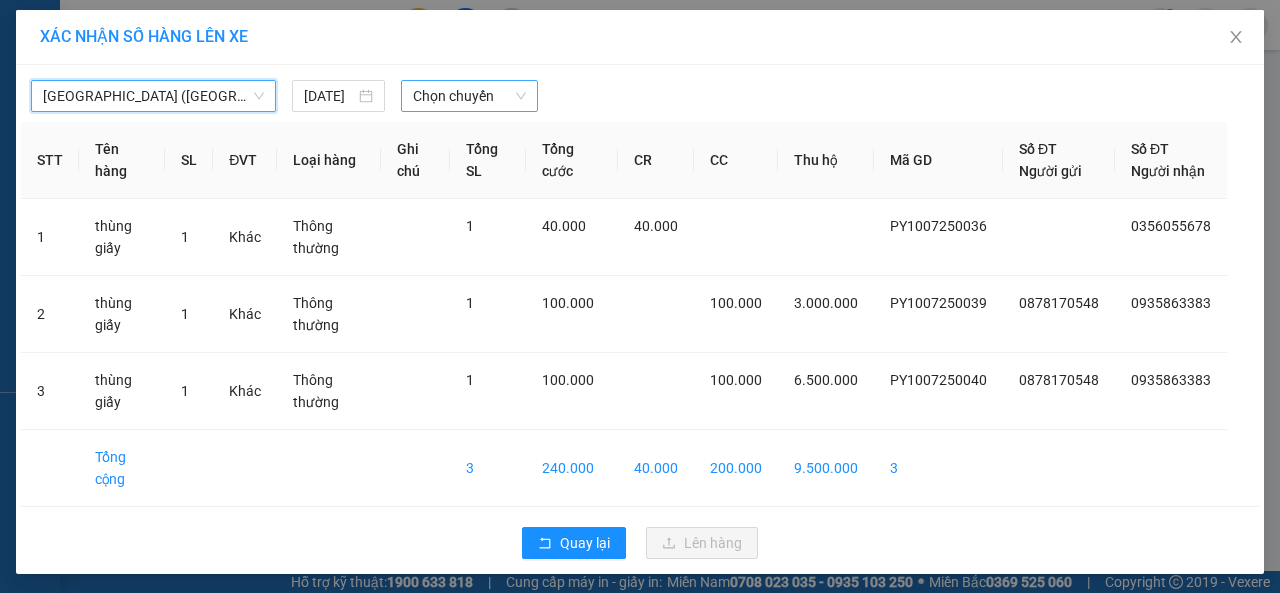 click on "Chọn chuyến" at bounding box center (469, 96) 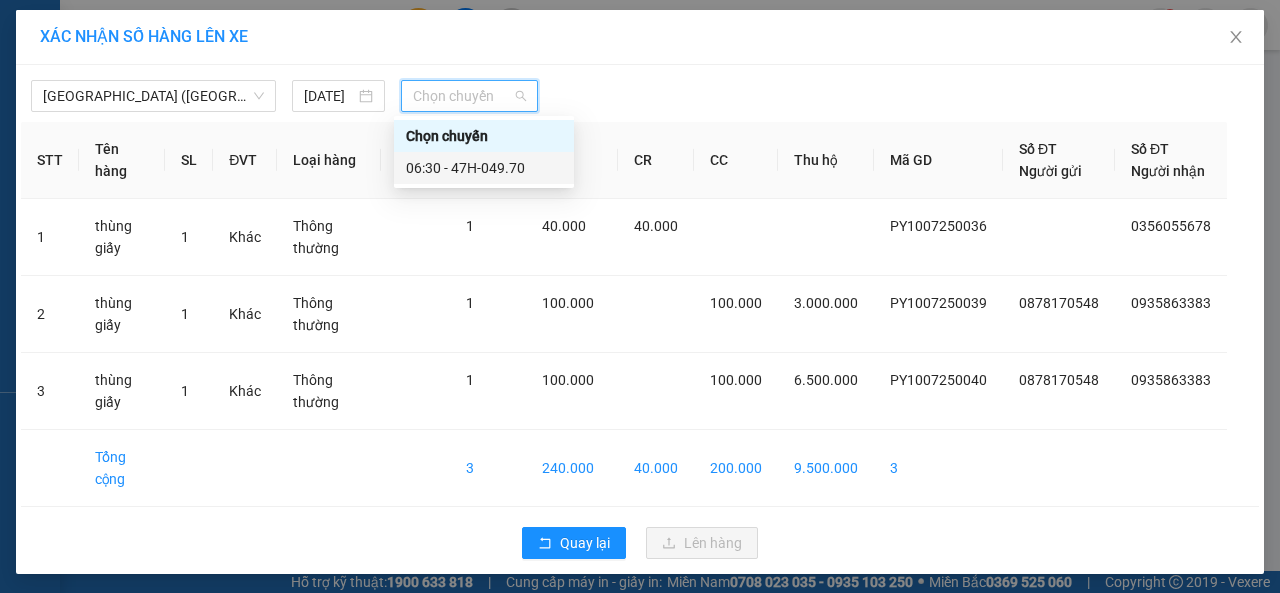click on "06:30     - 47H-049.70" at bounding box center [484, 168] 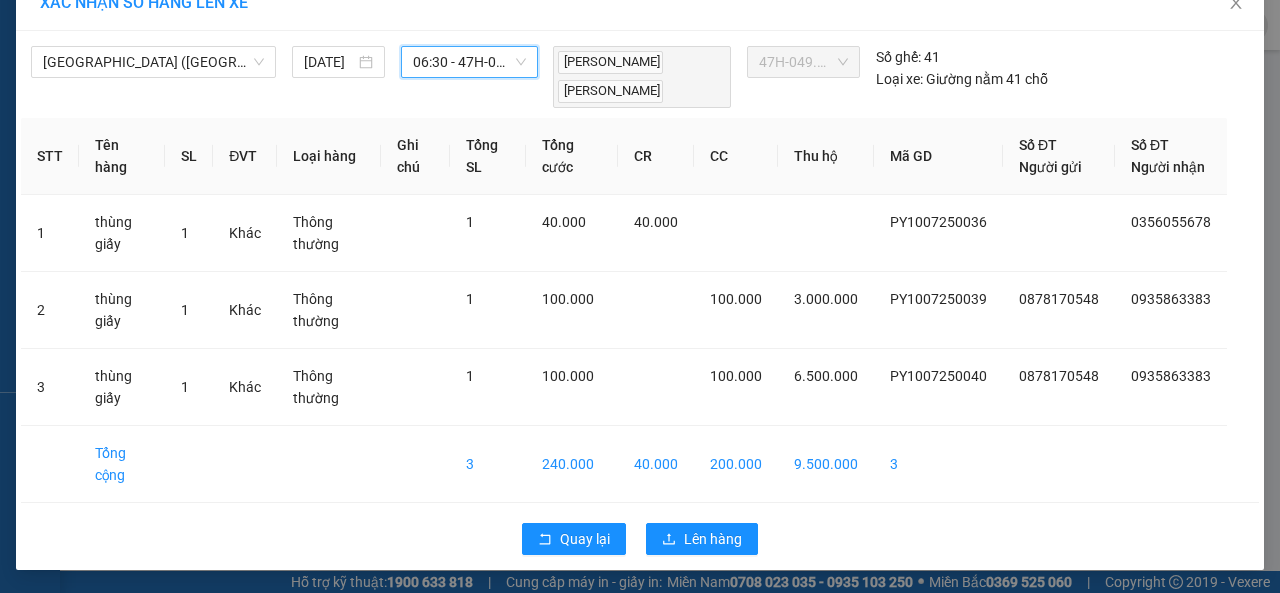 scroll, scrollTop: 52, scrollLeft: 0, axis: vertical 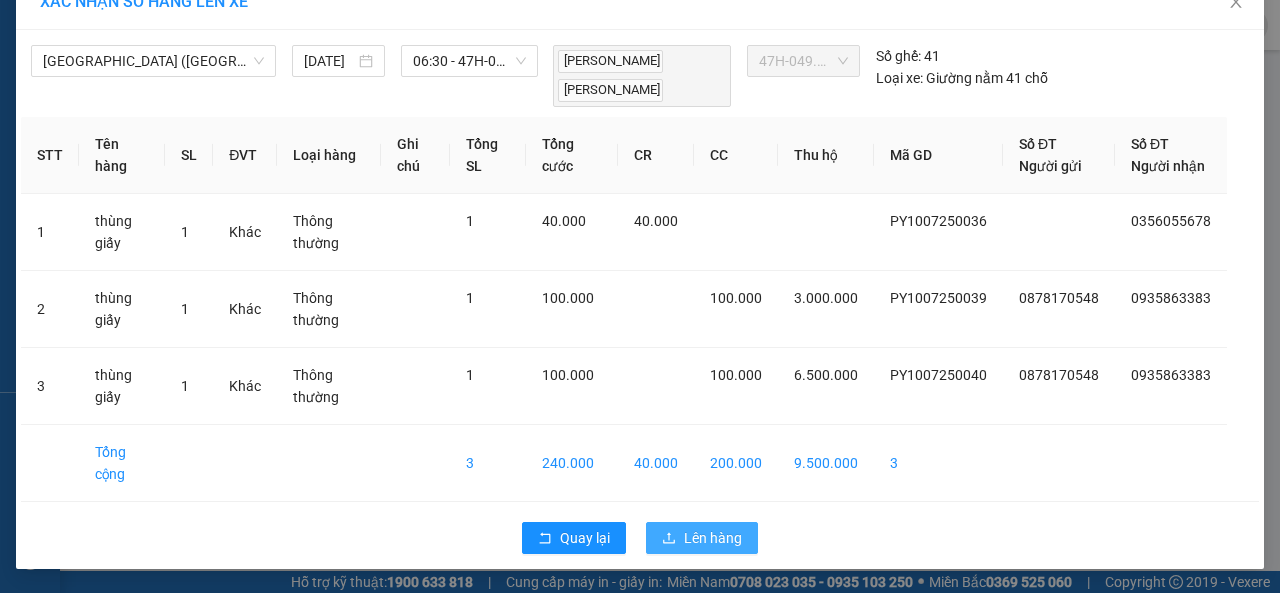 click on "Lên hàng" at bounding box center (713, 538) 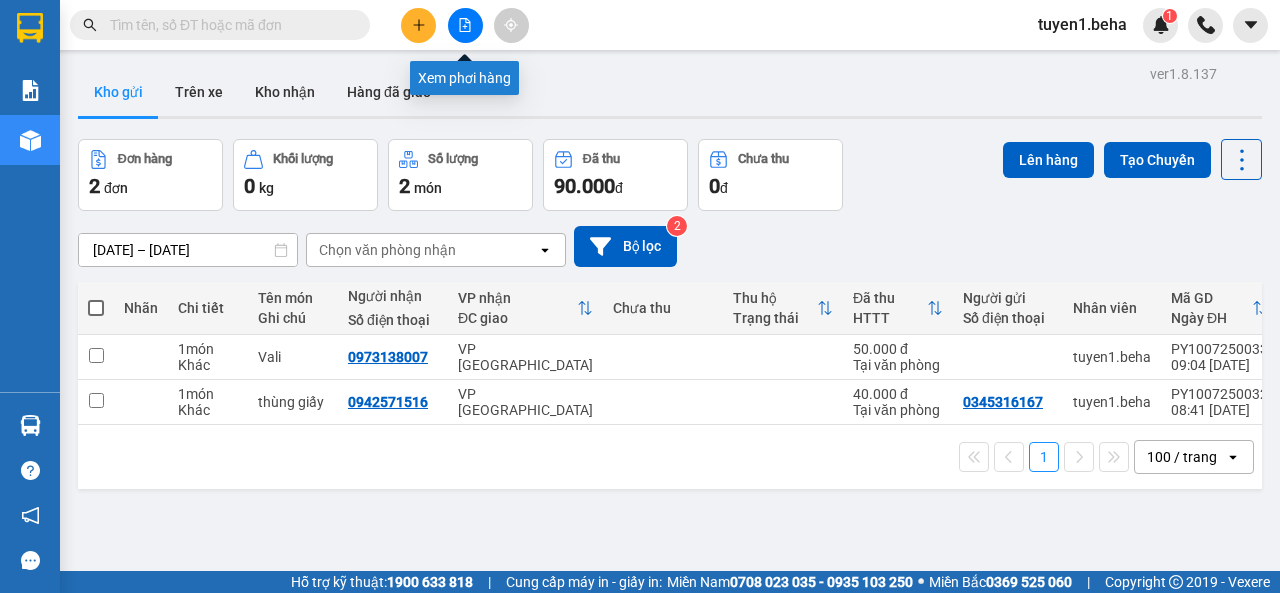 click 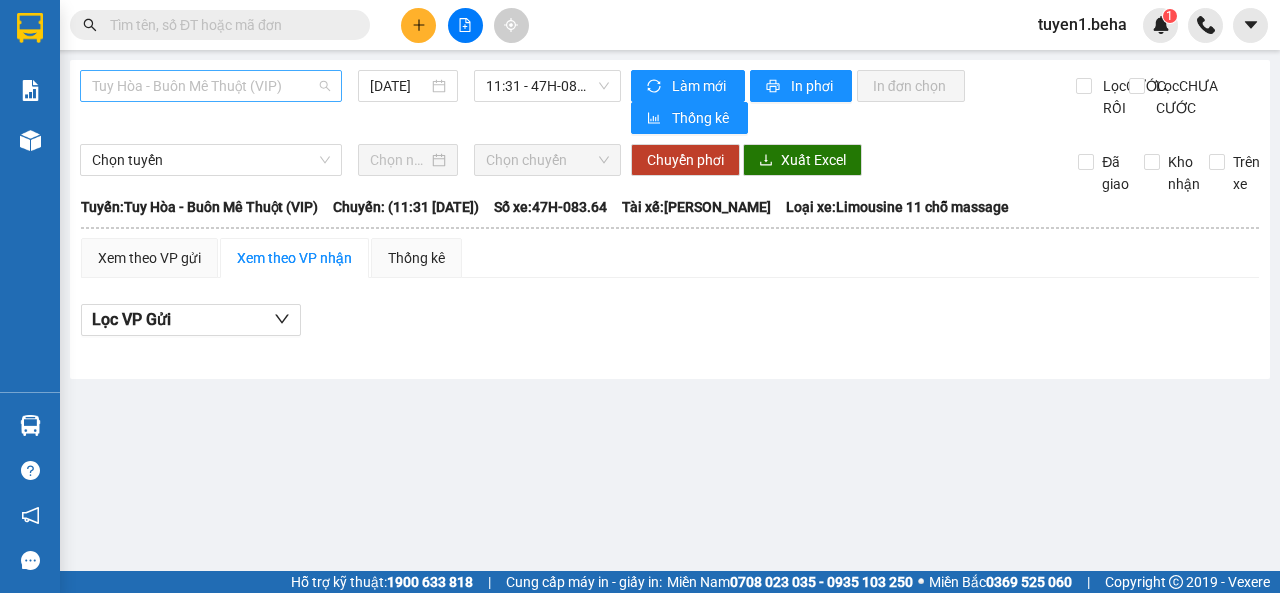 click on "Tuy Hòa - Buôn Mê Thuột (VIP)" at bounding box center [211, 86] 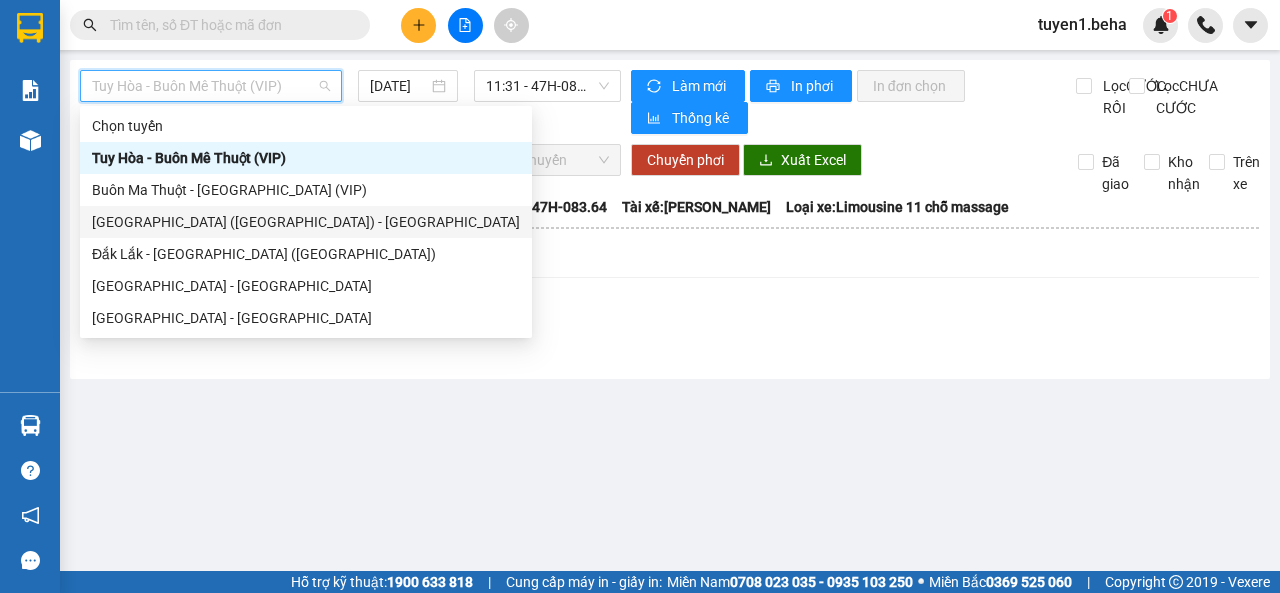 click on "[GEOGRAPHIC_DATA] ([GEOGRAPHIC_DATA]) - [GEOGRAPHIC_DATA]" at bounding box center [306, 222] 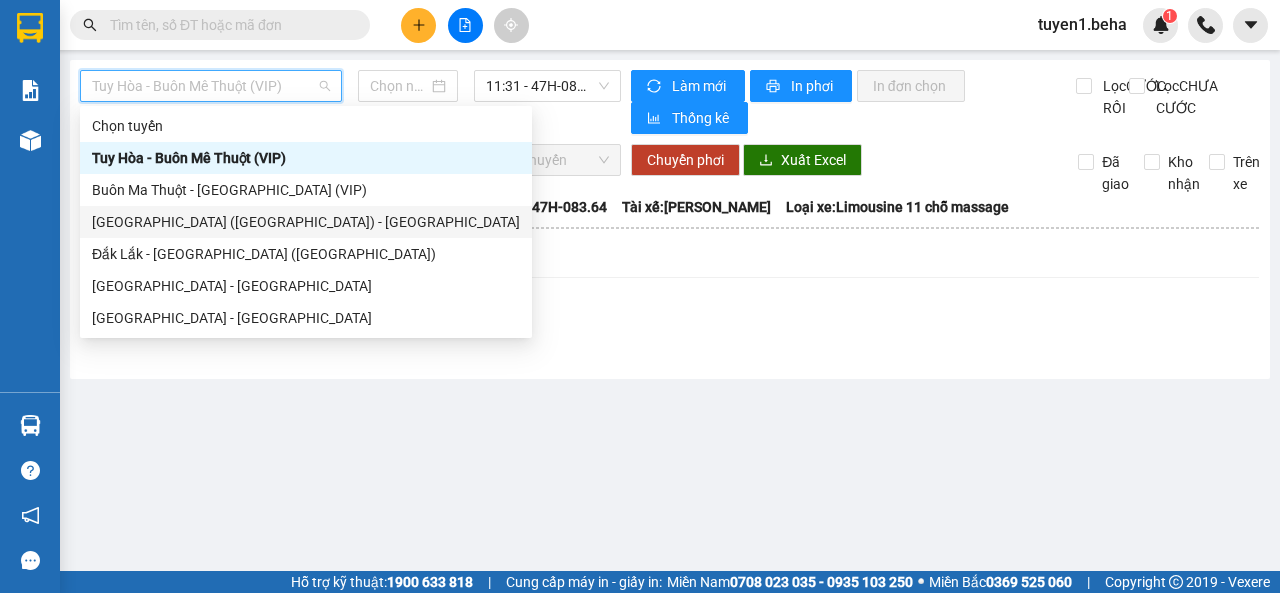 type on "[DATE]" 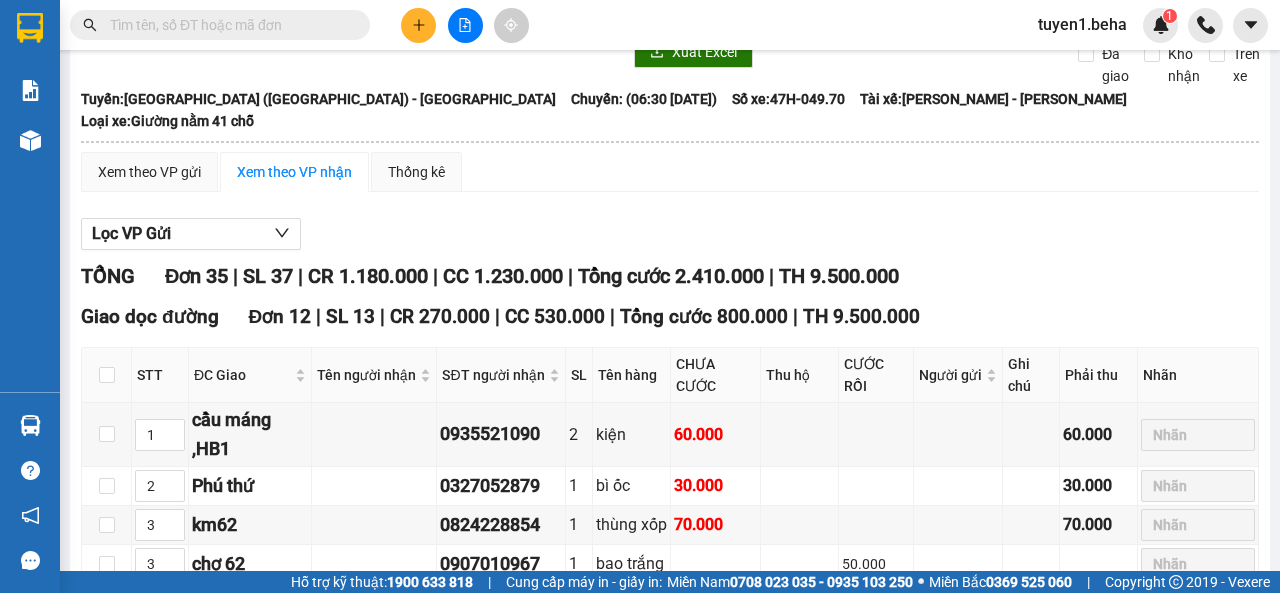 scroll, scrollTop: 0, scrollLeft: 0, axis: both 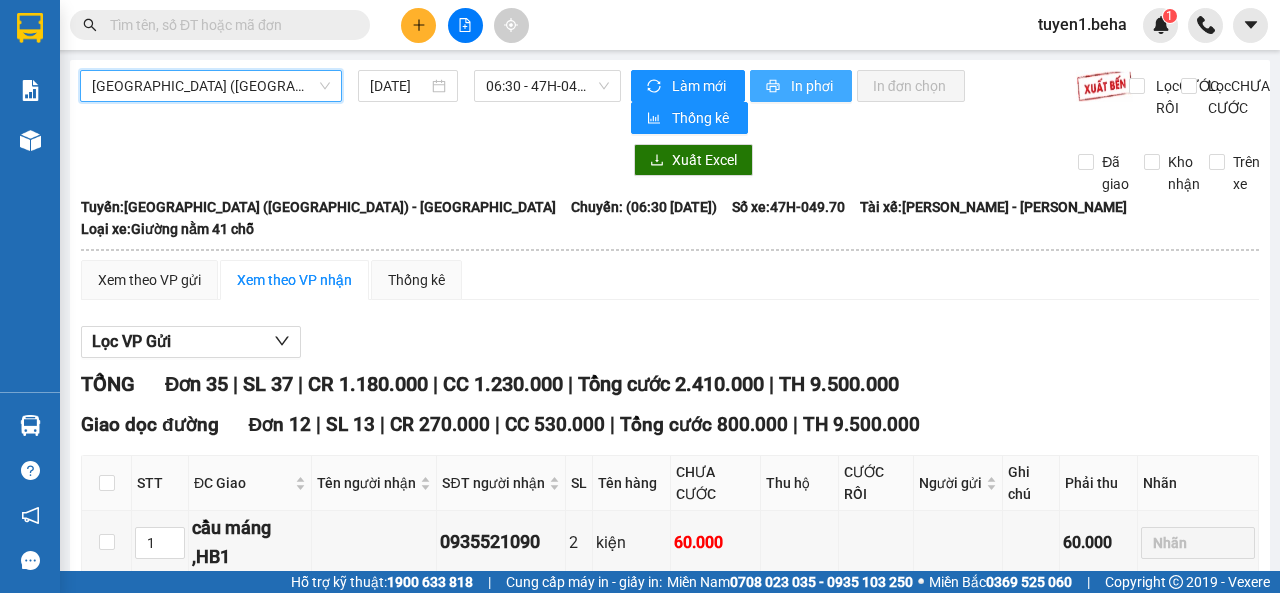 click on "In phơi" at bounding box center (813, 86) 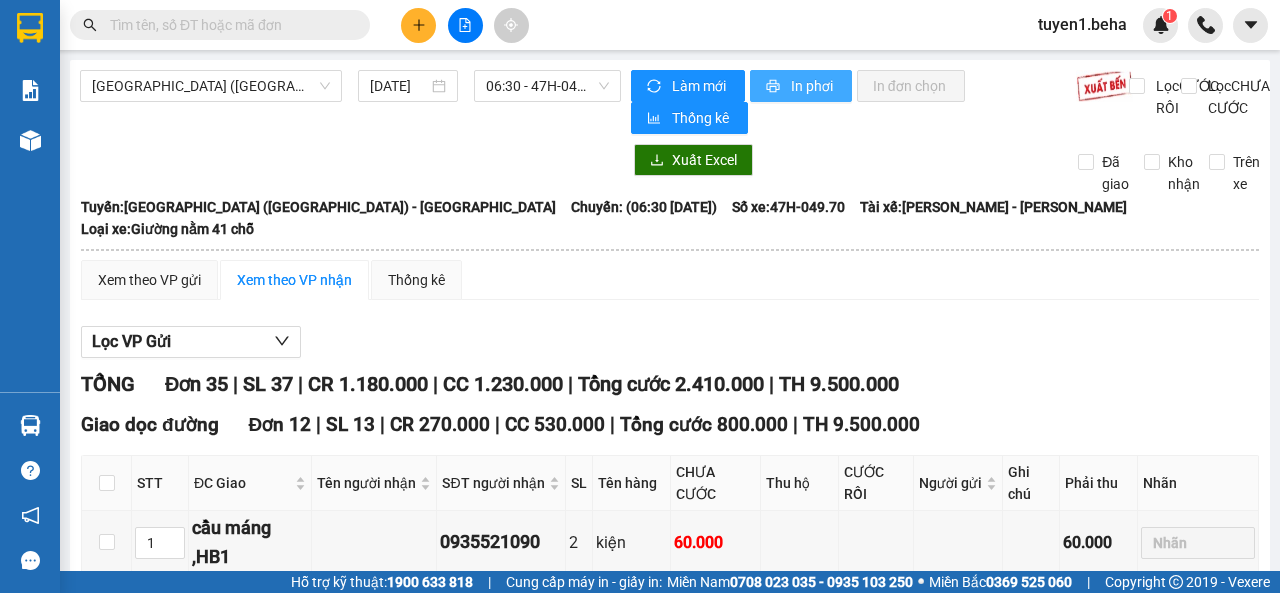 scroll, scrollTop: 0, scrollLeft: 0, axis: both 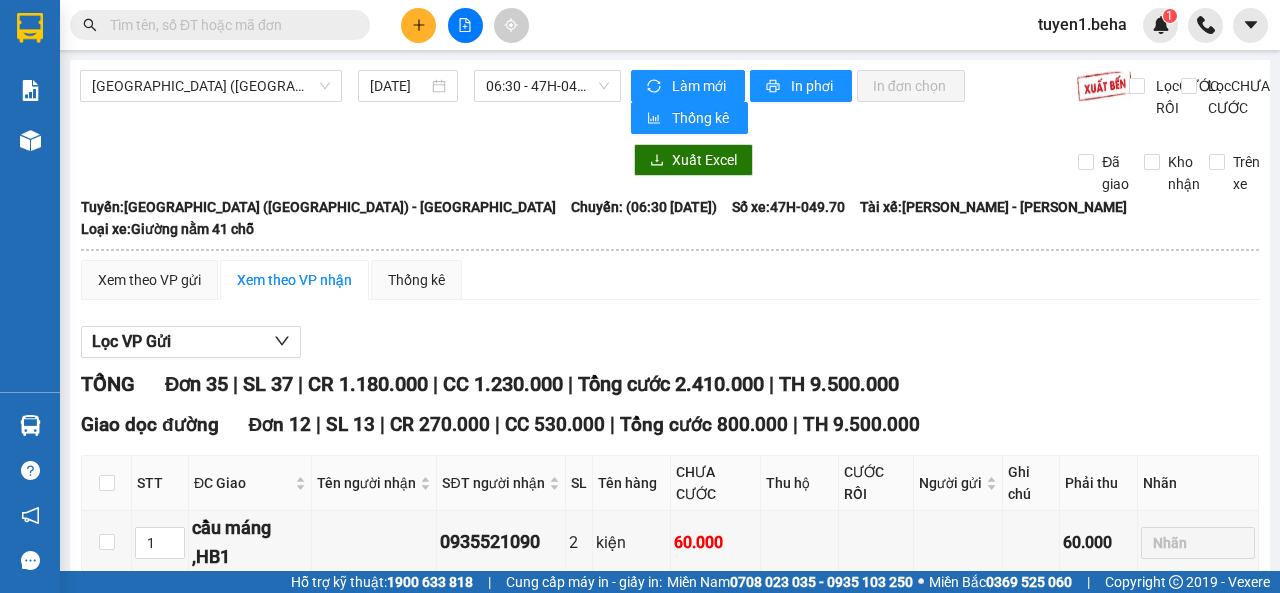click on "[GEOGRAPHIC_DATA] ([GEOGRAPHIC_DATA]) - [GEOGRAPHIC_DATA] [DATE] 06:30     - 47H-049.70  Làm mới In phơi In đơn chọn Thống kê Lọc  CƯỚC RỒI Lọc  CHƯA CƯỚC Xuất Excel Đã giao Kho nhận Trên xe [GEOGRAPHIC_DATA] ([GEOGRAPHIC_DATA])   0914064691   294 [PERSON_NAME], P.Tân Lập PHƠI HÀNG 10:20 [DATE] [GEOGRAPHIC_DATA]:  [GEOGRAPHIC_DATA] ([GEOGRAPHIC_DATA]) - [GEOGRAPHIC_DATA]:   (06:30 [DATE]) Tài xế:  Lê Đình Phương - [GEOGRAPHIC_DATA]:  47H-049.70 Loại xe:  [GEOGRAPHIC_DATA] nằm 41 chỗ Tuyến:  [GEOGRAPHIC_DATA] ([GEOGRAPHIC_DATA]) - [GEOGRAPHIC_DATA]:   (06:30 [DATE]) Số xe:  47H-049.70 [GEOGRAPHIC_DATA]:  Lê Đình Phương - [GEOGRAPHIC_DATA] xe:  Giường nằm 41 chỗ Xem theo VP gửi Xem theo VP nhận Thống kê Lọc VP Gửi TỔNG Đơn   35 | SL   37 | CR   1.180.000 | CC   1.230.000 | Tổng cước   2.410.000 | TH   9.500.000 Giao dọc đường Đơn   12 | SL   13 | CR   270.000 | CC   530.000 | Tổng cước   800.000 | TH   9.500.000 STT ĐC Giao Tên người nhận SĐT người nhận SL 1" at bounding box center (670, 1156) 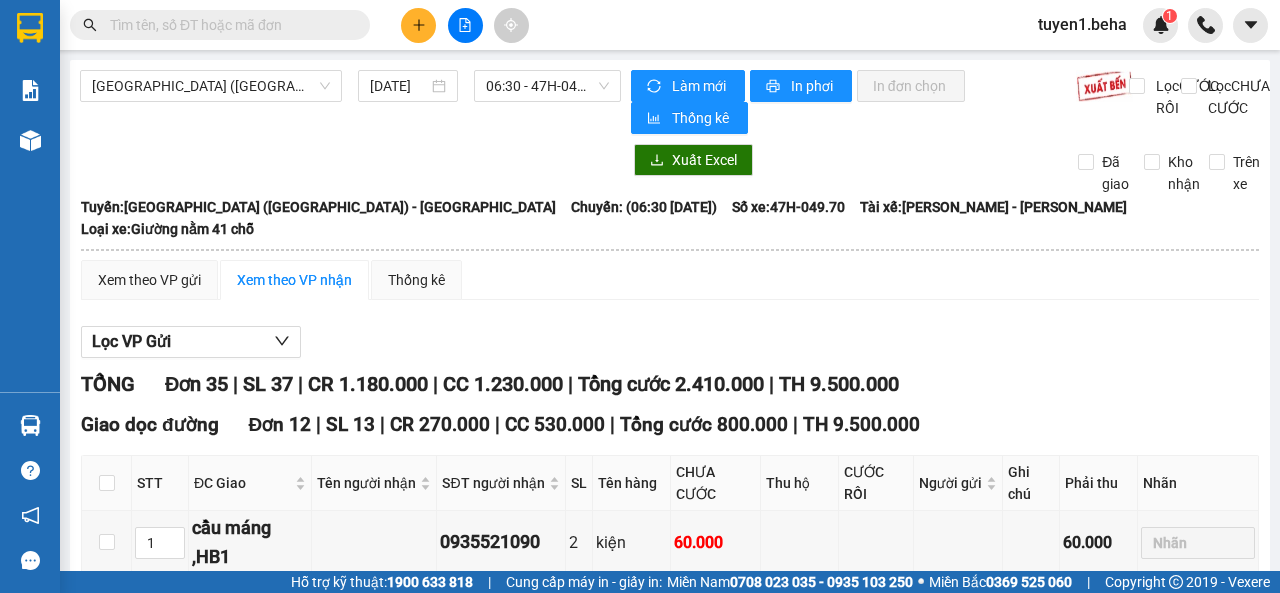 drag, startPoint x: 294, startPoint y: 85, endPoint x: 260, endPoint y: 118, distance: 47.38143 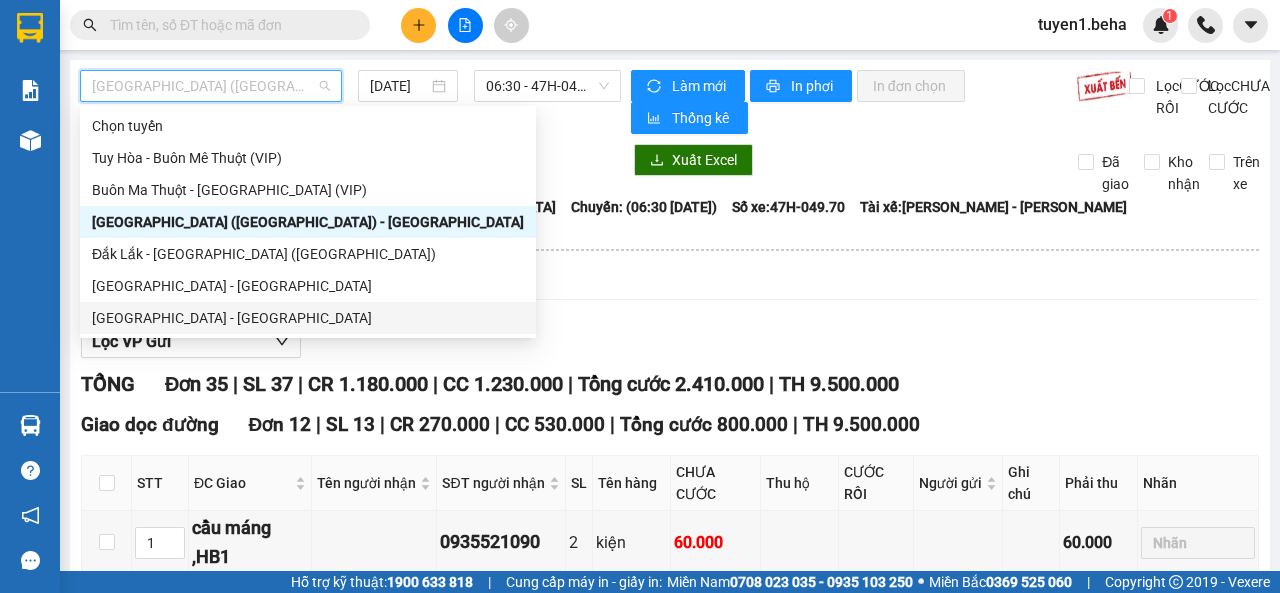 click on "[GEOGRAPHIC_DATA] - [GEOGRAPHIC_DATA]" at bounding box center (308, 318) 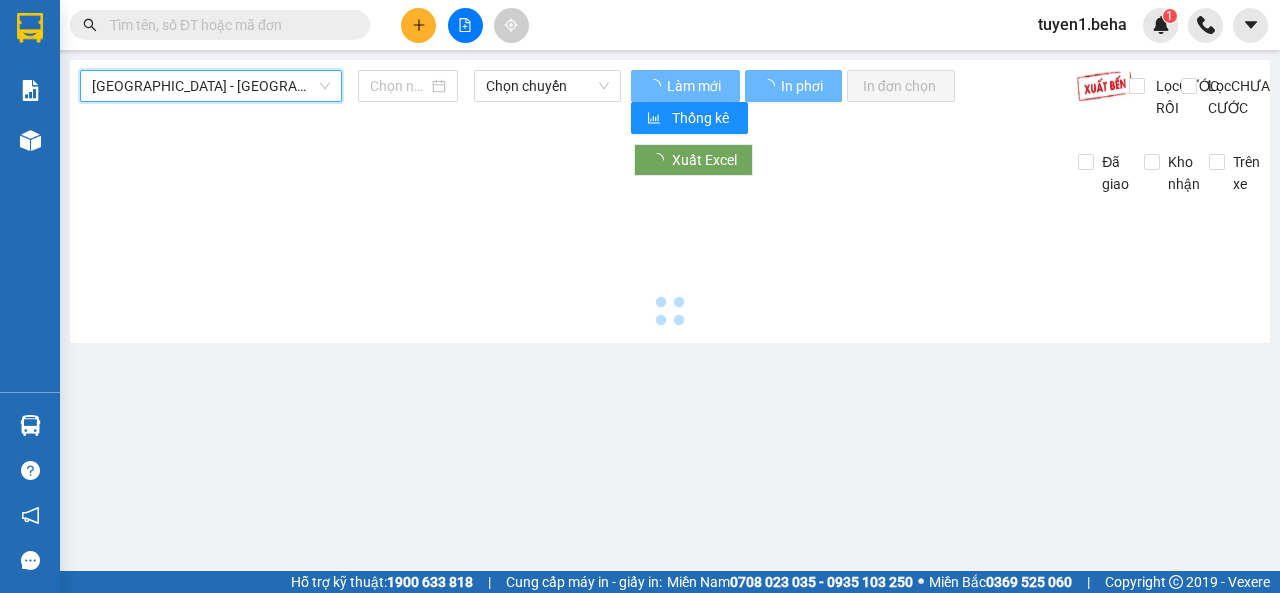 type on "[DATE]" 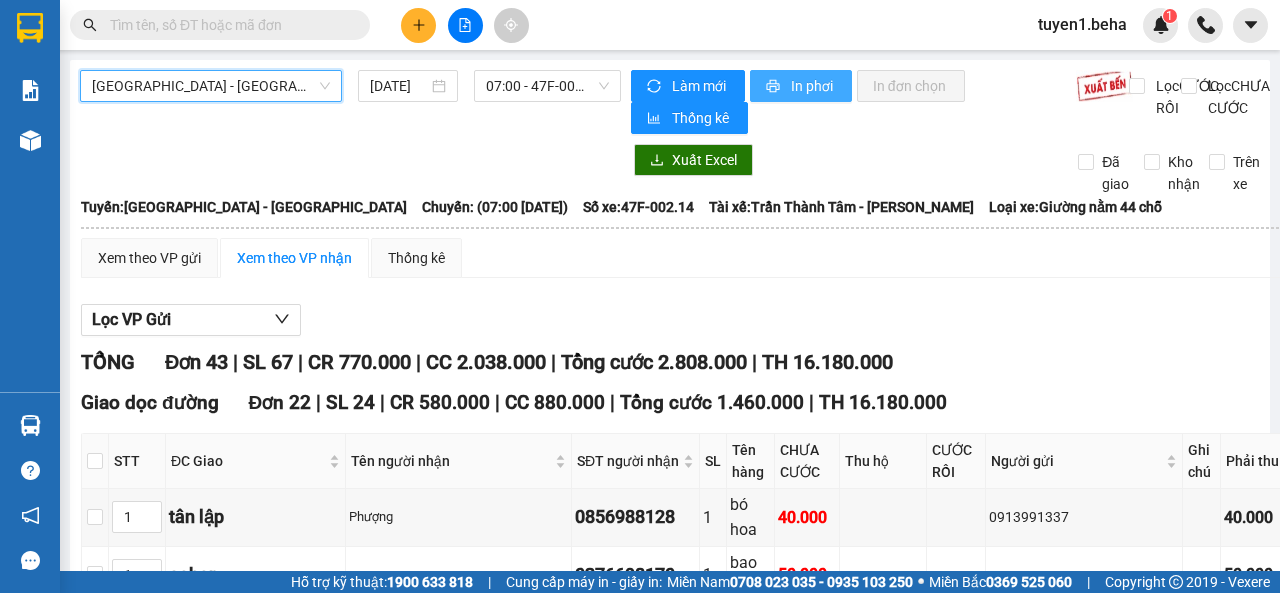 click on "In phơi" at bounding box center (813, 86) 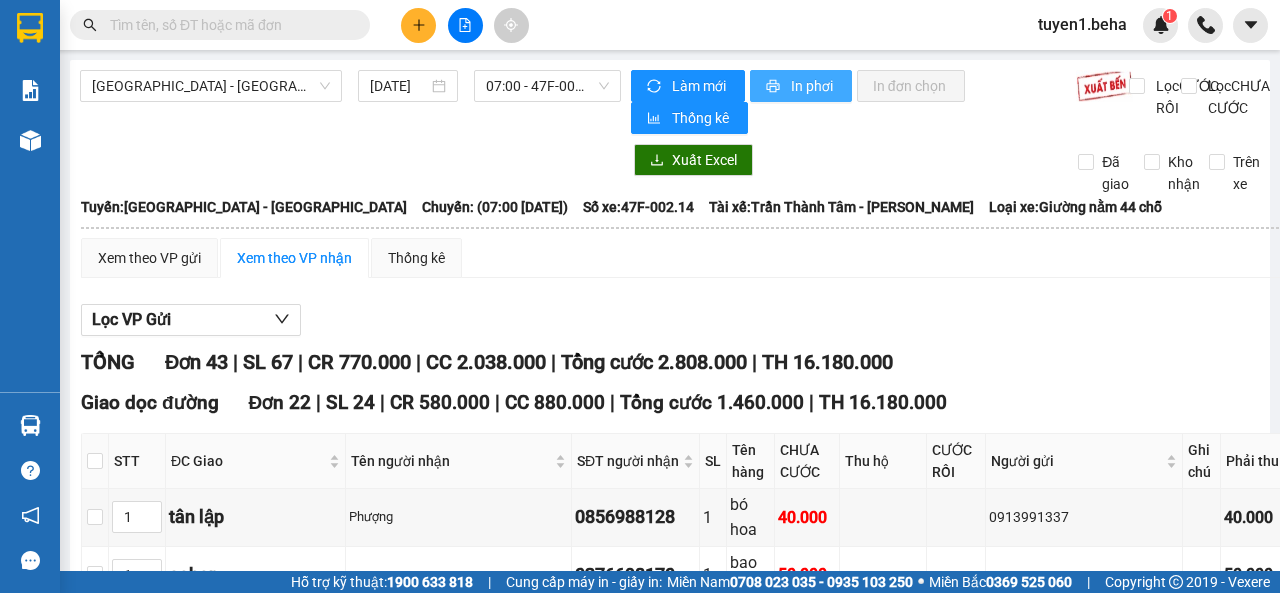 scroll, scrollTop: 0, scrollLeft: 0, axis: both 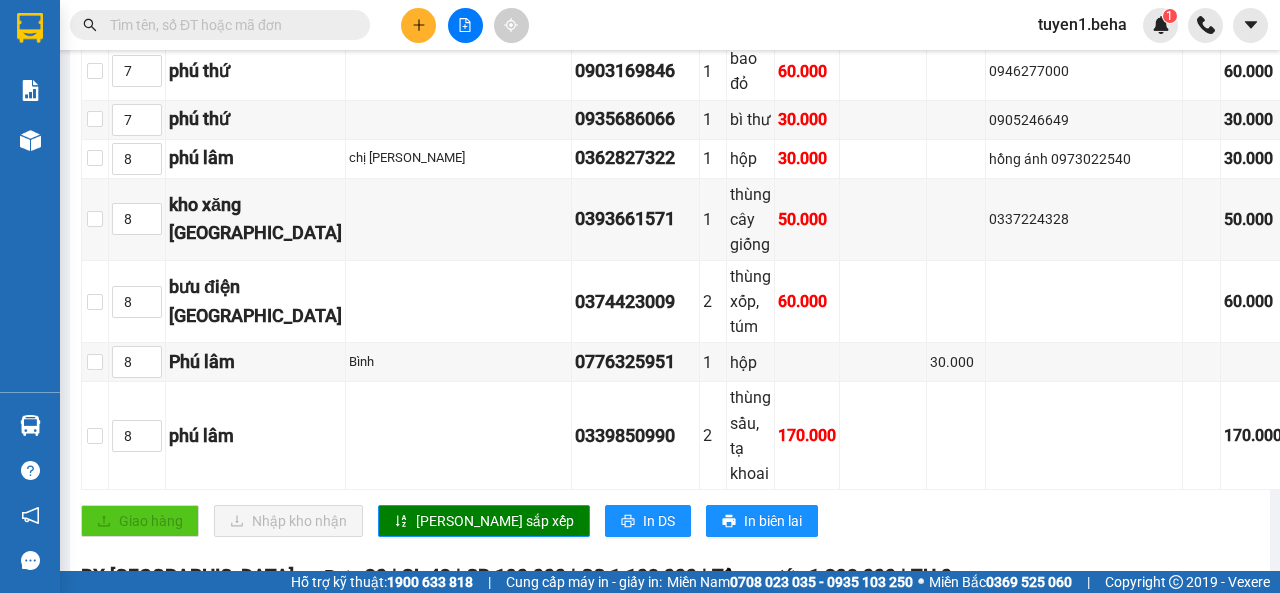 click 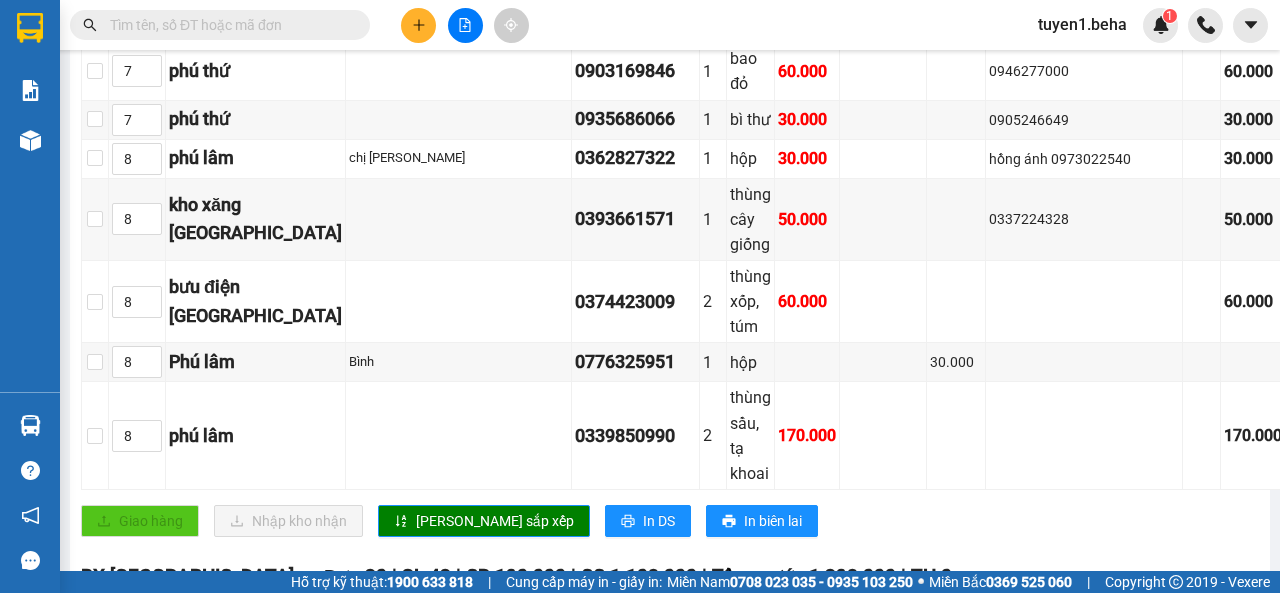 click 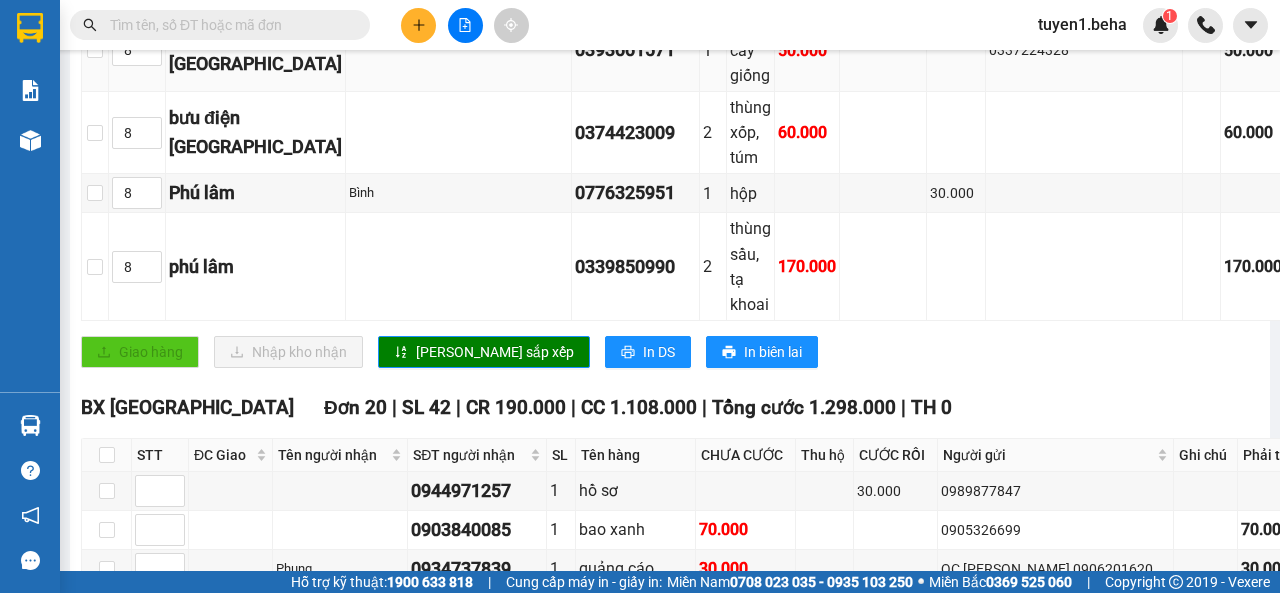 scroll, scrollTop: 1600, scrollLeft: 0, axis: vertical 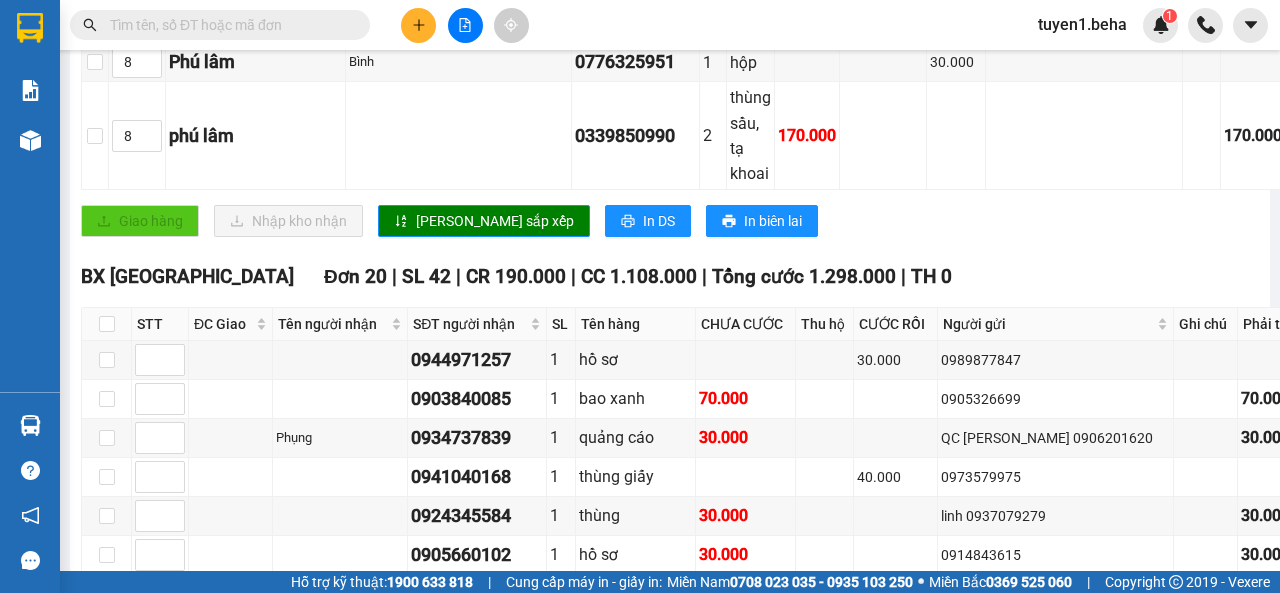 click 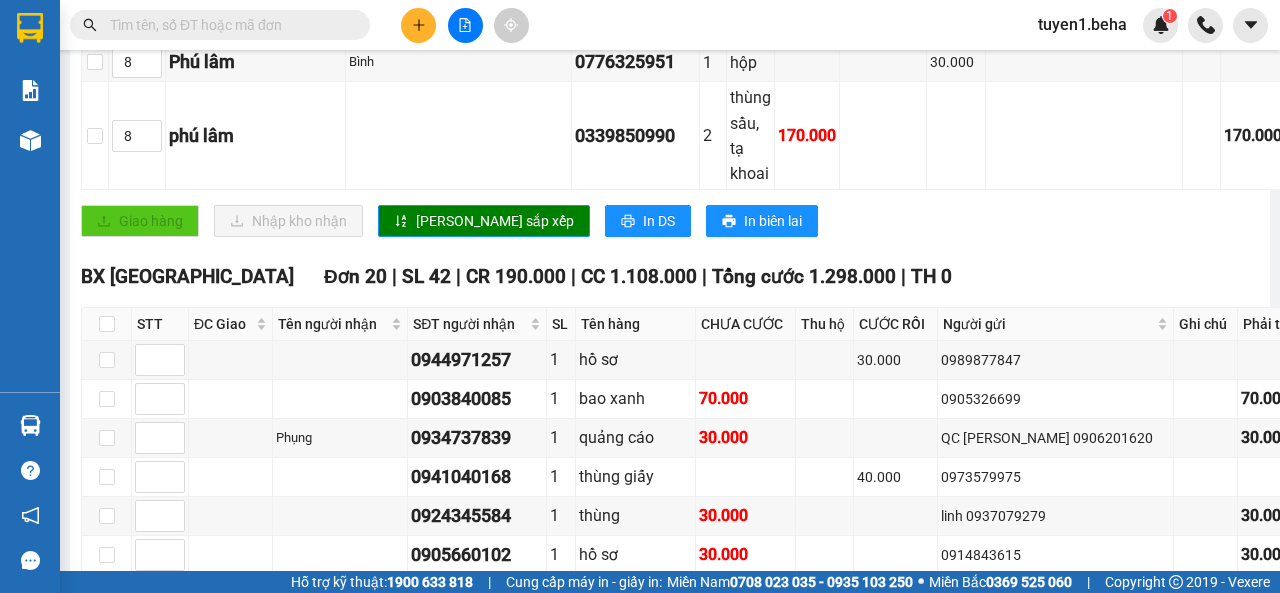 type on "9" 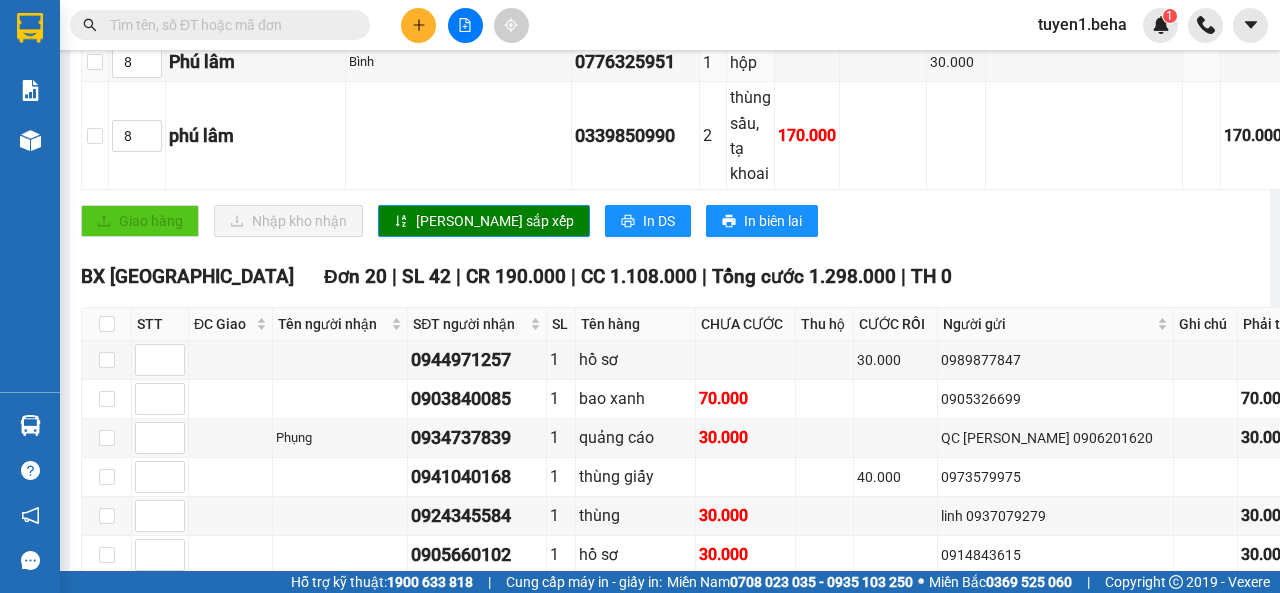 scroll, scrollTop: 1800, scrollLeft: 0, axis: vertical 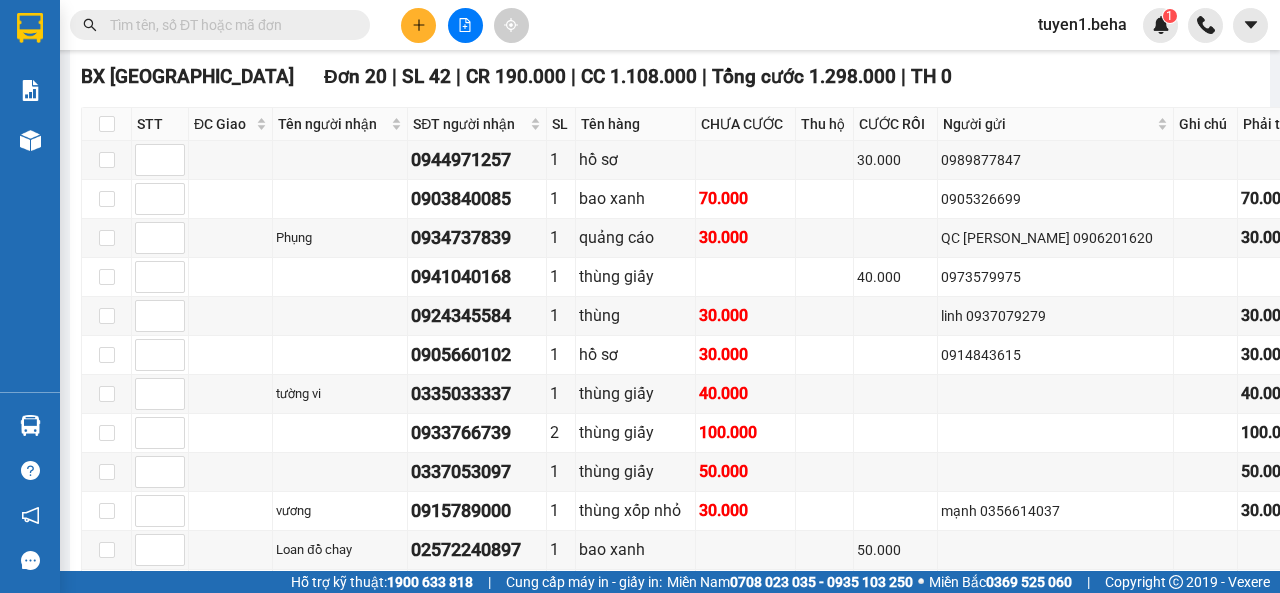 click 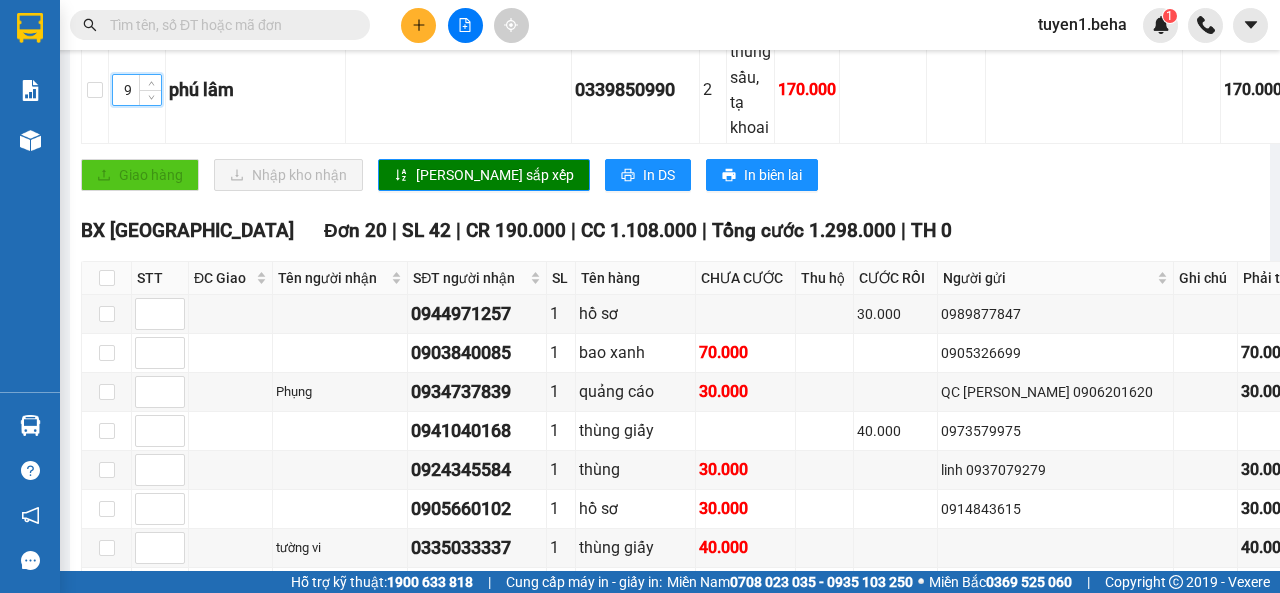 scroll, scrollTop: 1600, scrollLeft: 0, axis: vertical 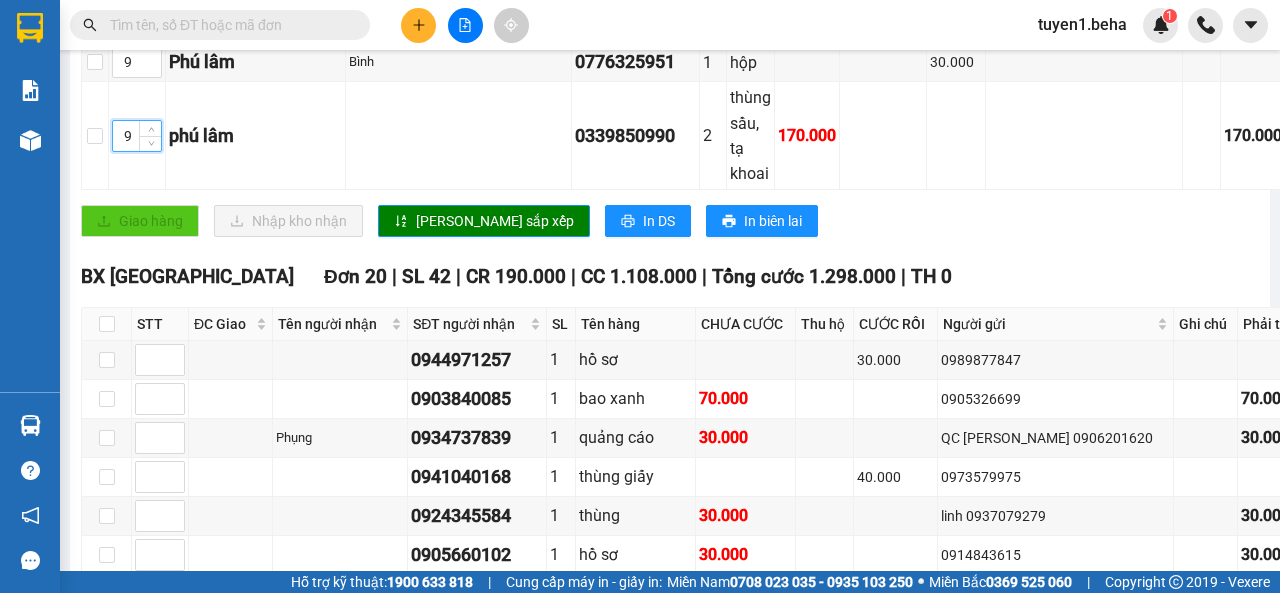 click 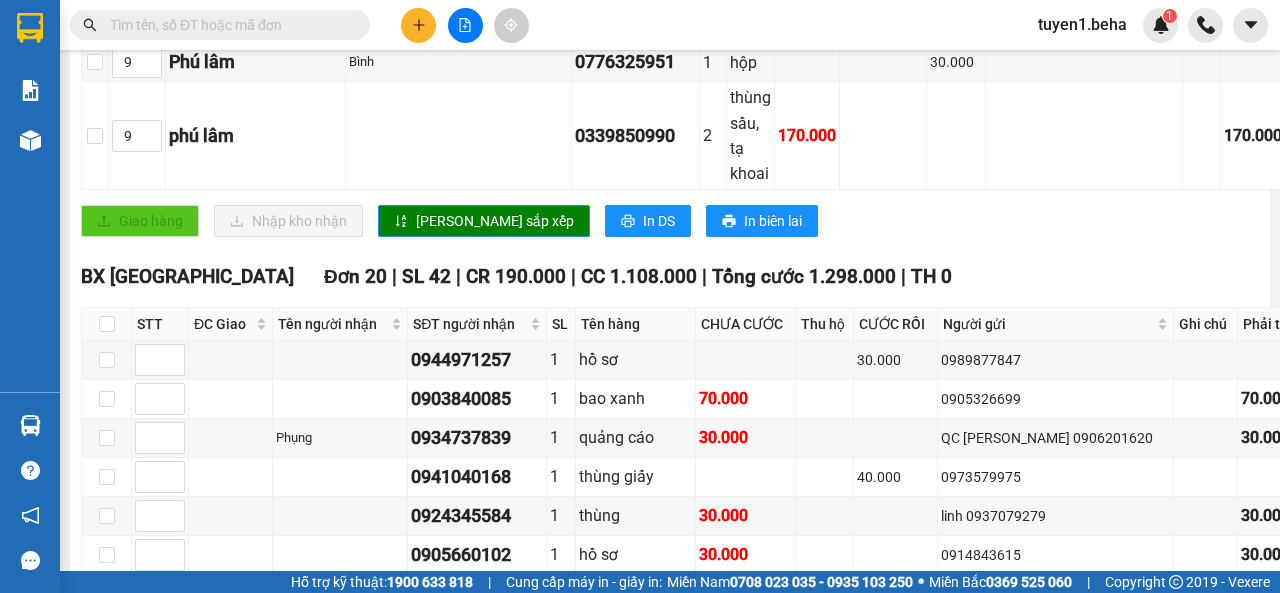 type on "10" 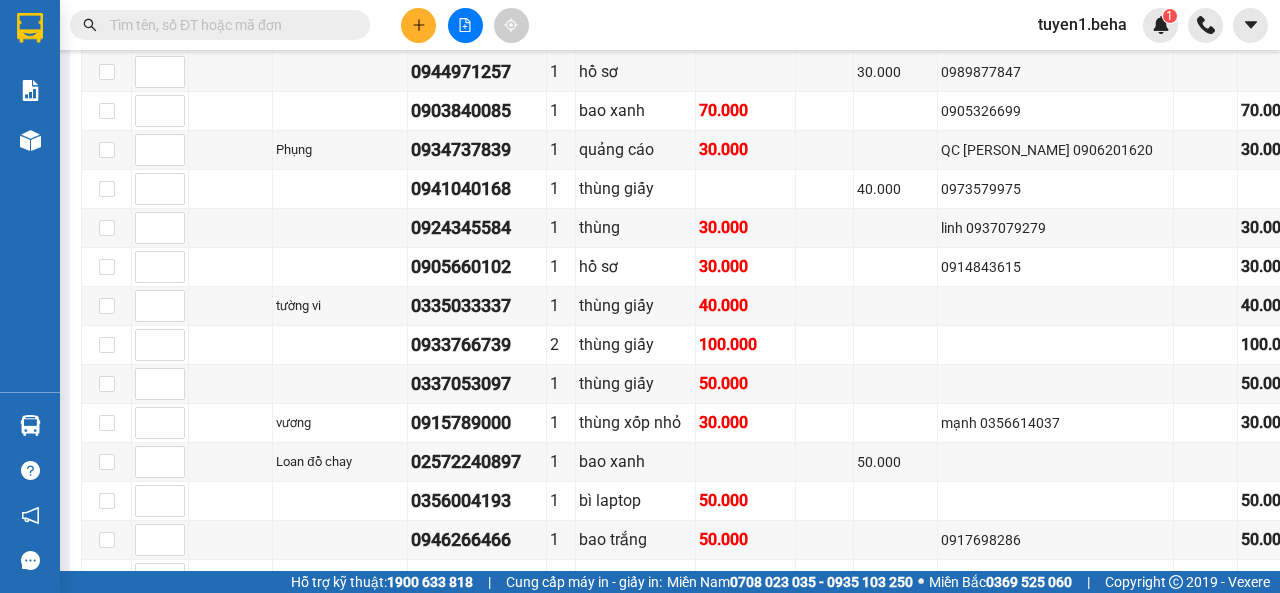 scroll, scrollTop: 1900, scrollLeft: 0, axis: vertical 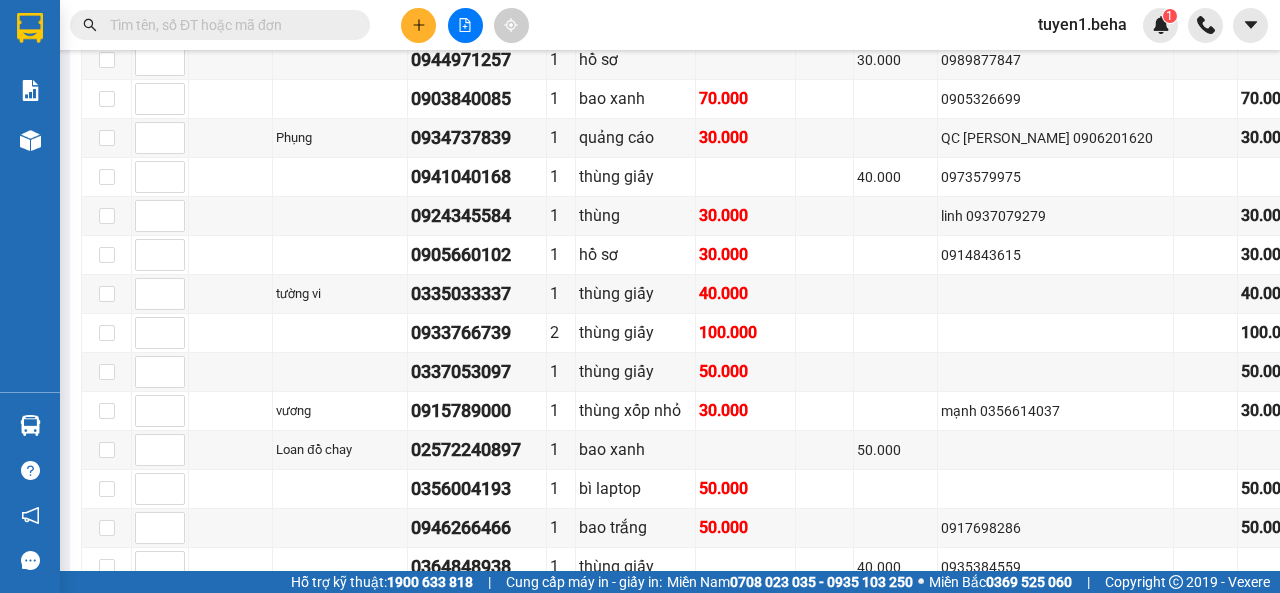 click on "[PERSON_NAME] sắp xếp" at bounding box center [495, -79] 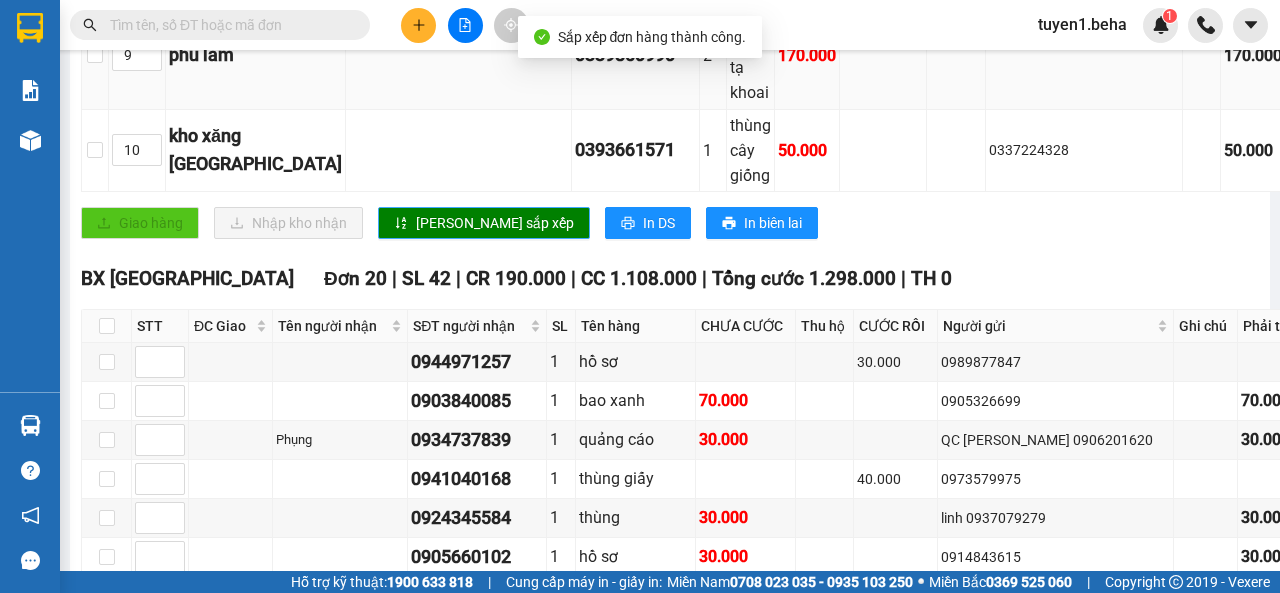 scroll, scrollTop: 1500, scrollLeft: 0, axis: vertical 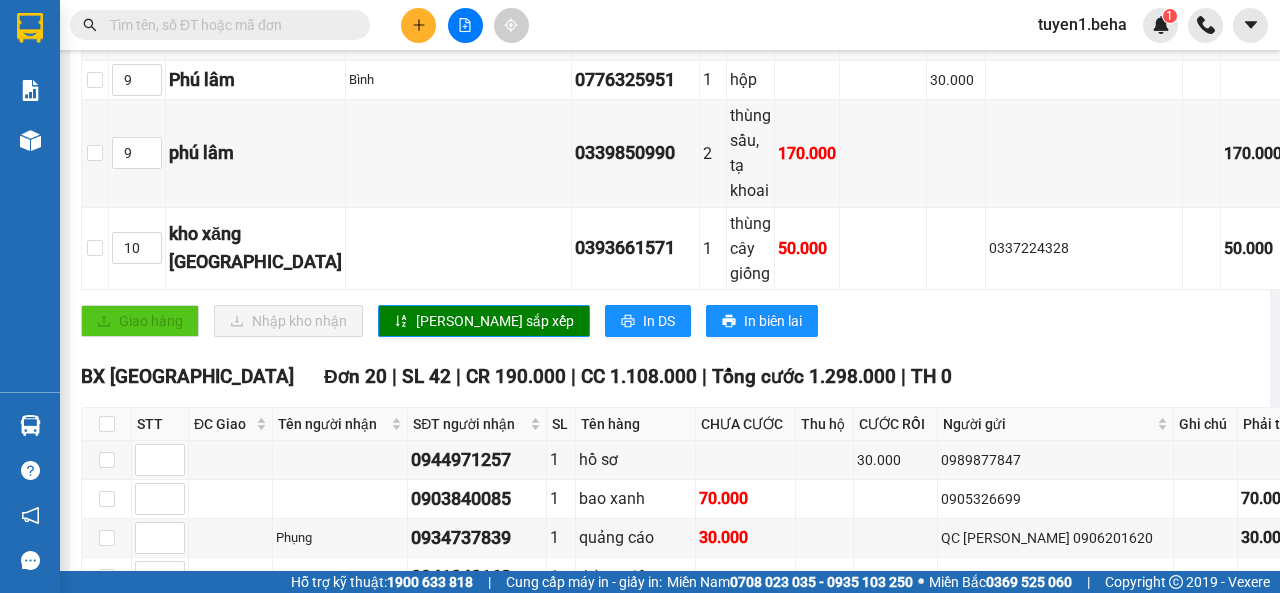 type on "9" 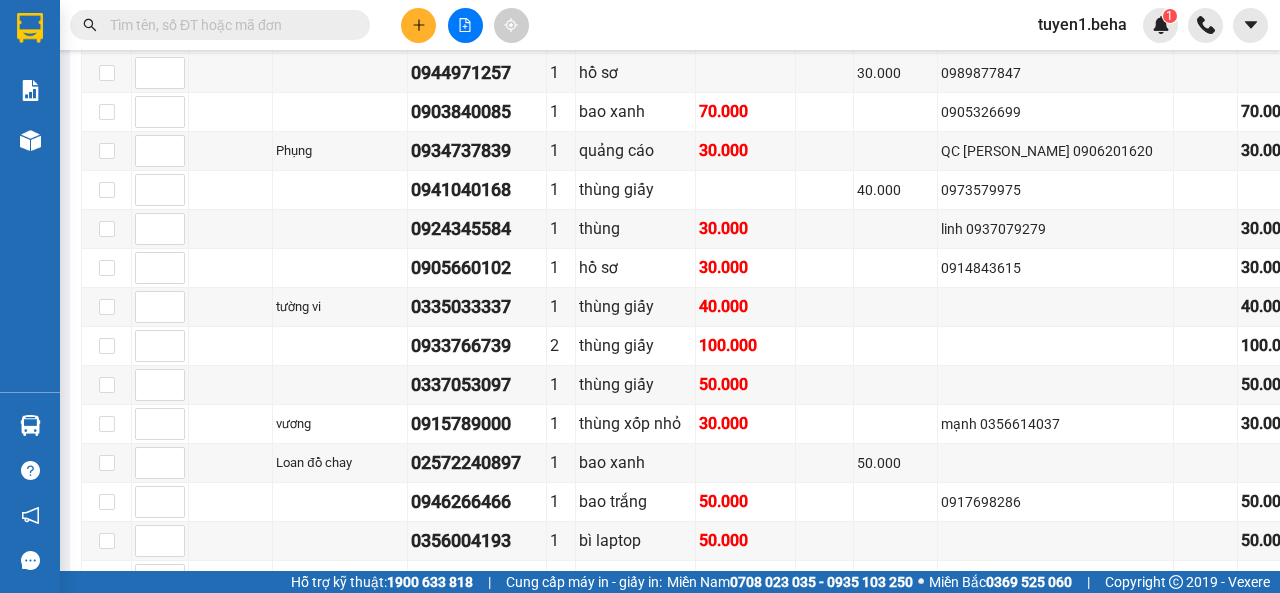 scroll, scrollTop: 1900, scrollLeft: 0, axis: vertical 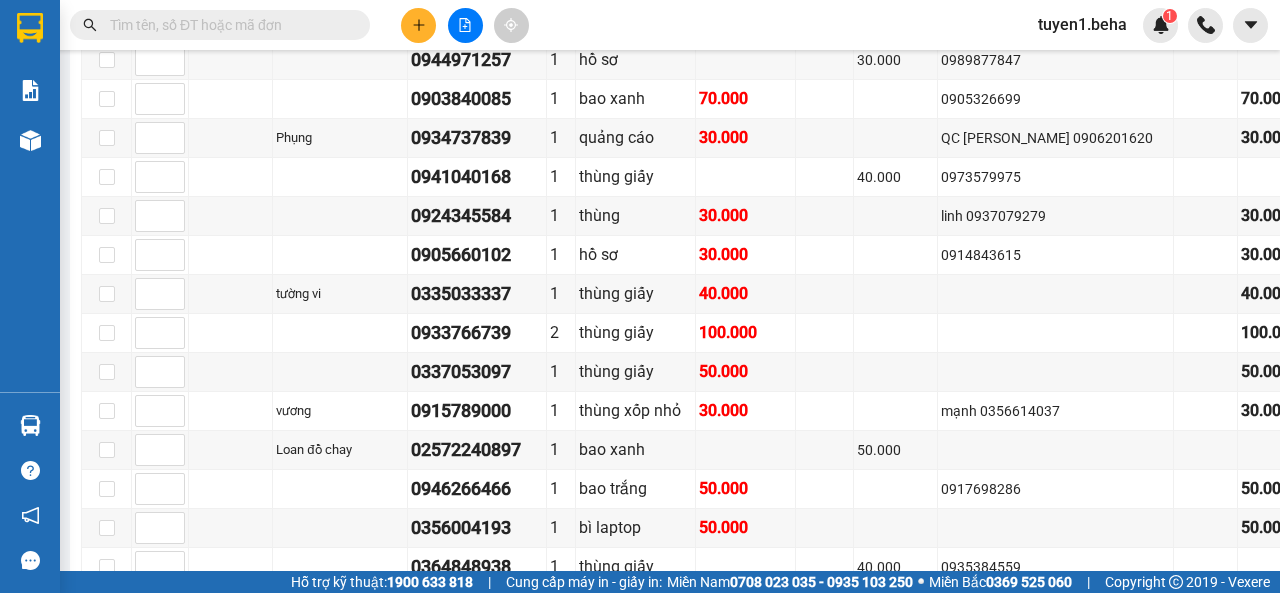 click on "[PERSON_NAME] sắp xếp" at bounding box center (495, -79) 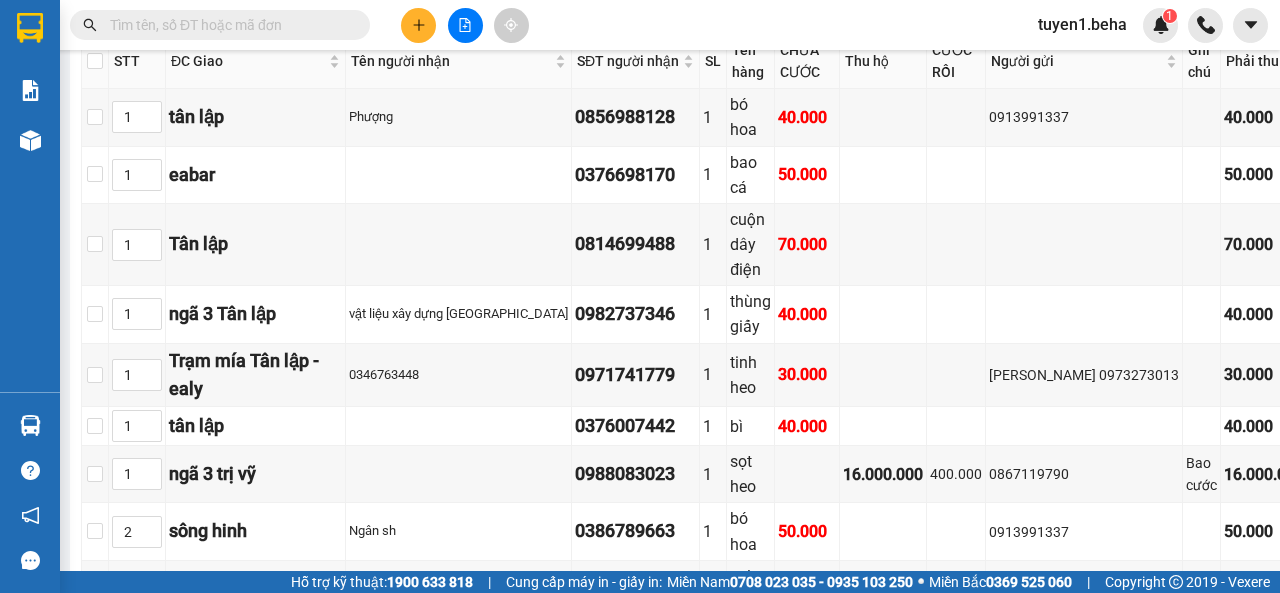 scroll, scrollTop: 0, scrollLeft: 0, axis: both 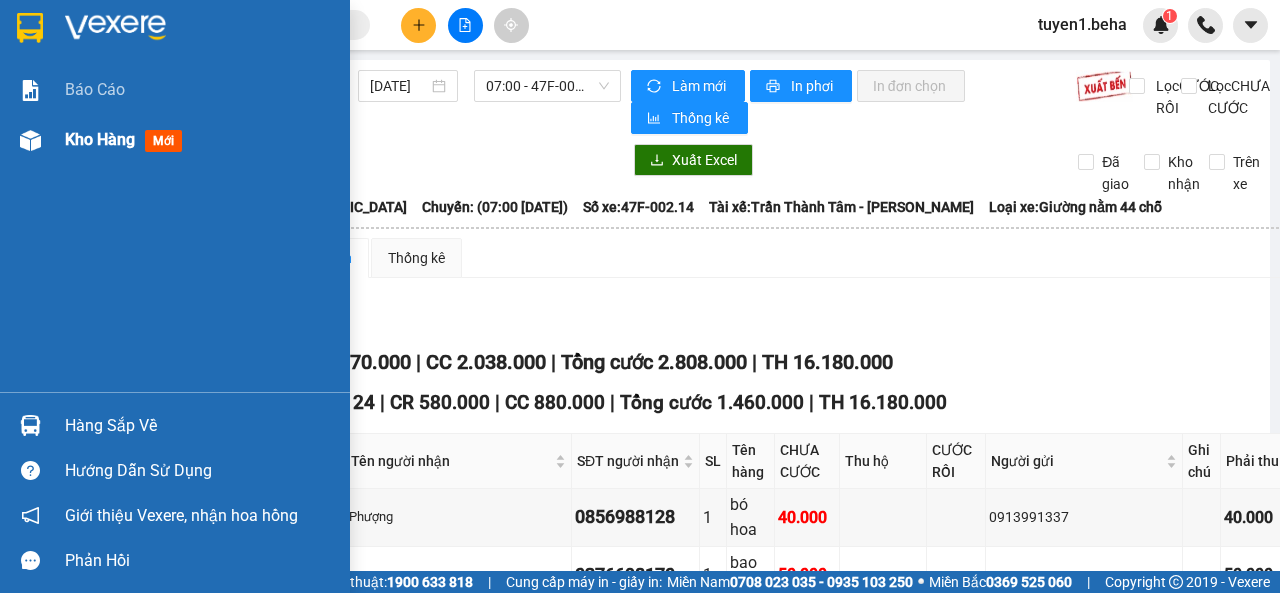 click on "Kho hàng mới" at bounding box center (127, 139) 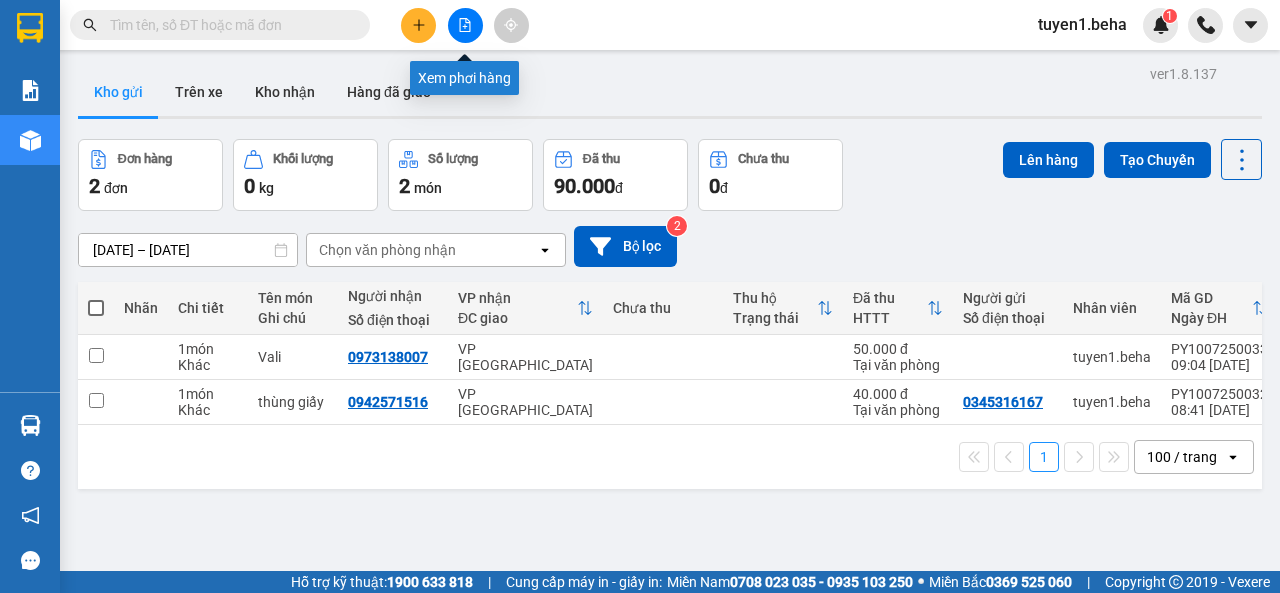 click at bounding box center [465, 25] 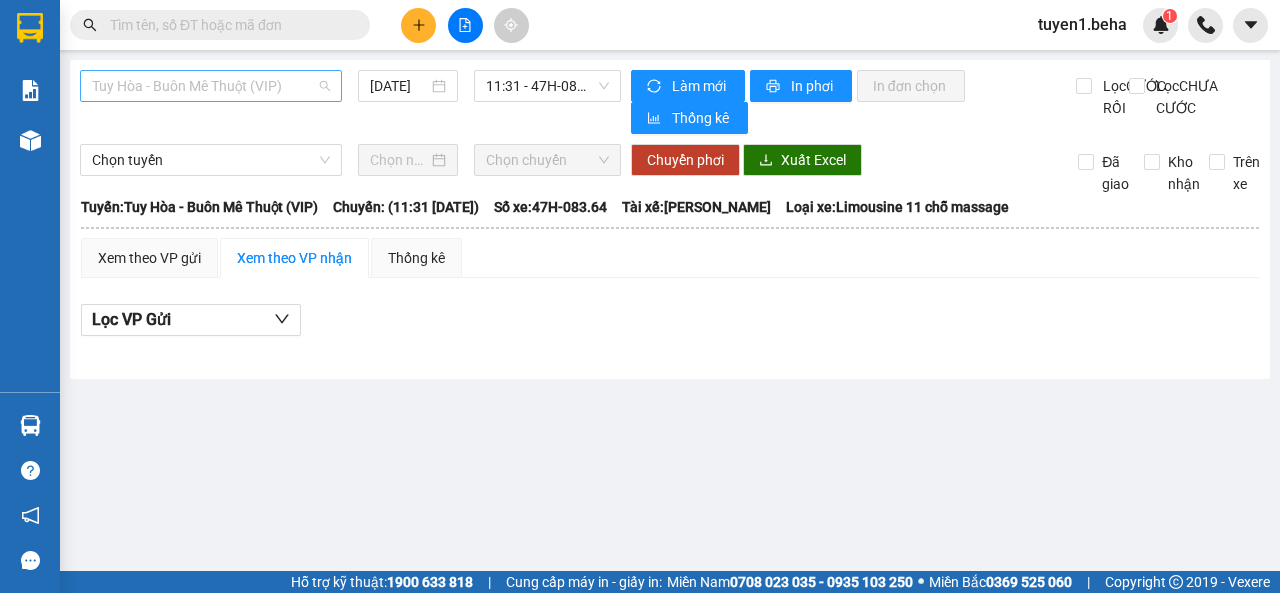 click on "Tuy Hòa - Buôn Mê Thuột (VIP)" at bounding box center (211, 86) 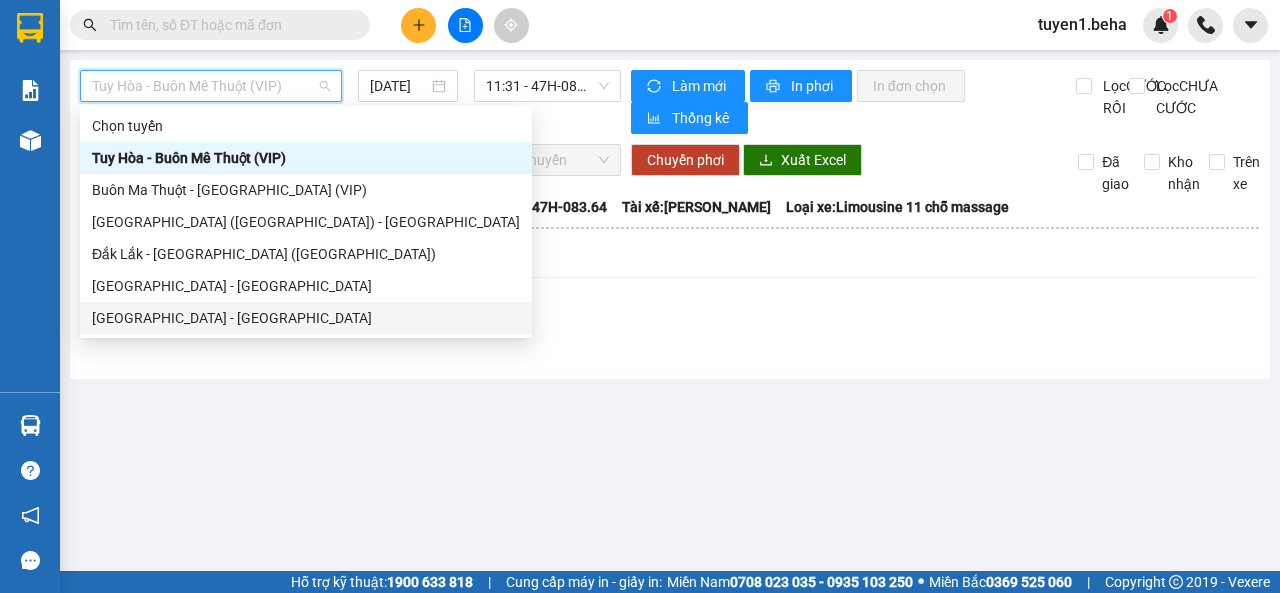 click on "[GEOGRAPHIC_DATA] - [GEOGRAPHIC_DATA]" at bounding box center (306, 318) 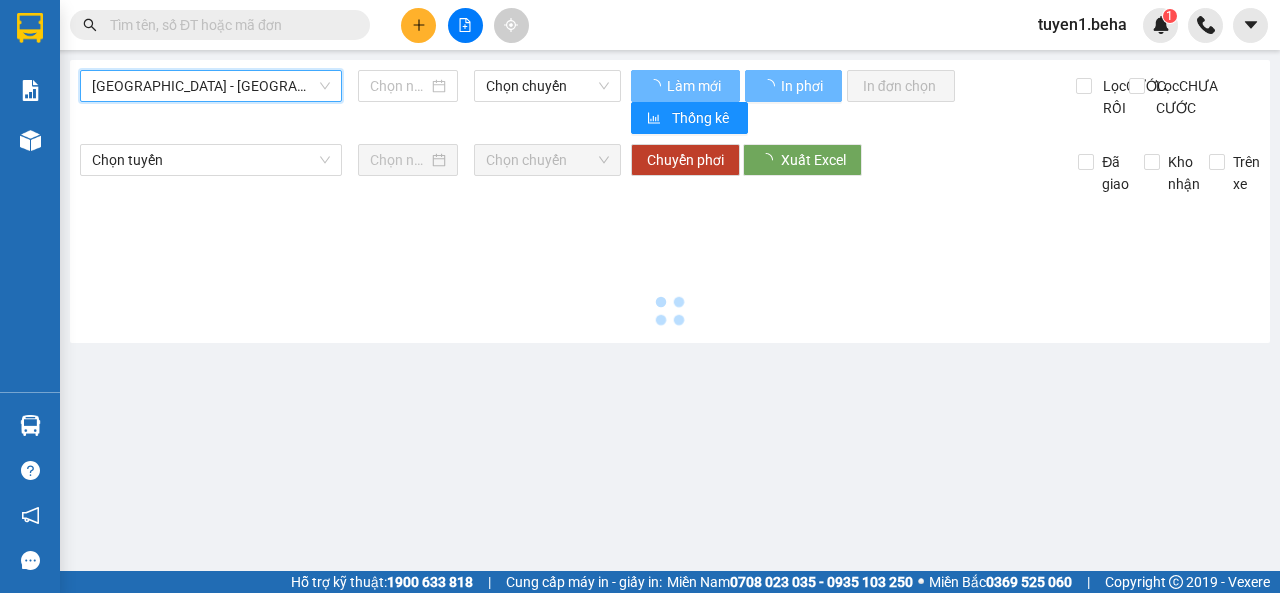 type on "[DATE]" 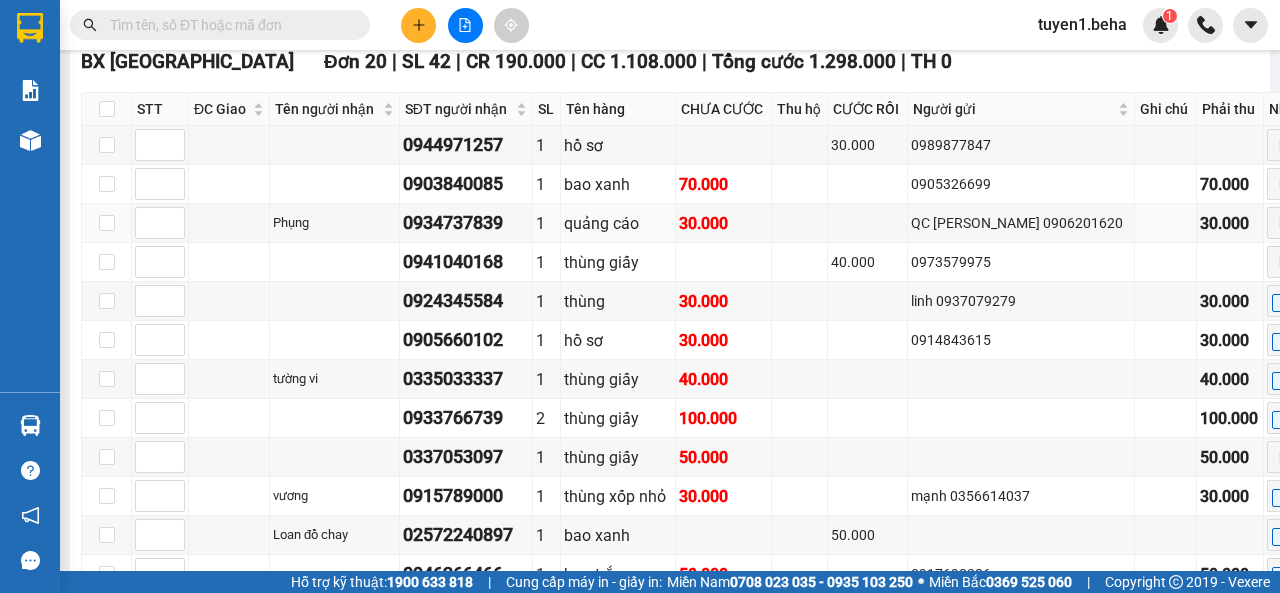 scroll, scrollTop: 1900, scrollLeft: 0, axis: vertical 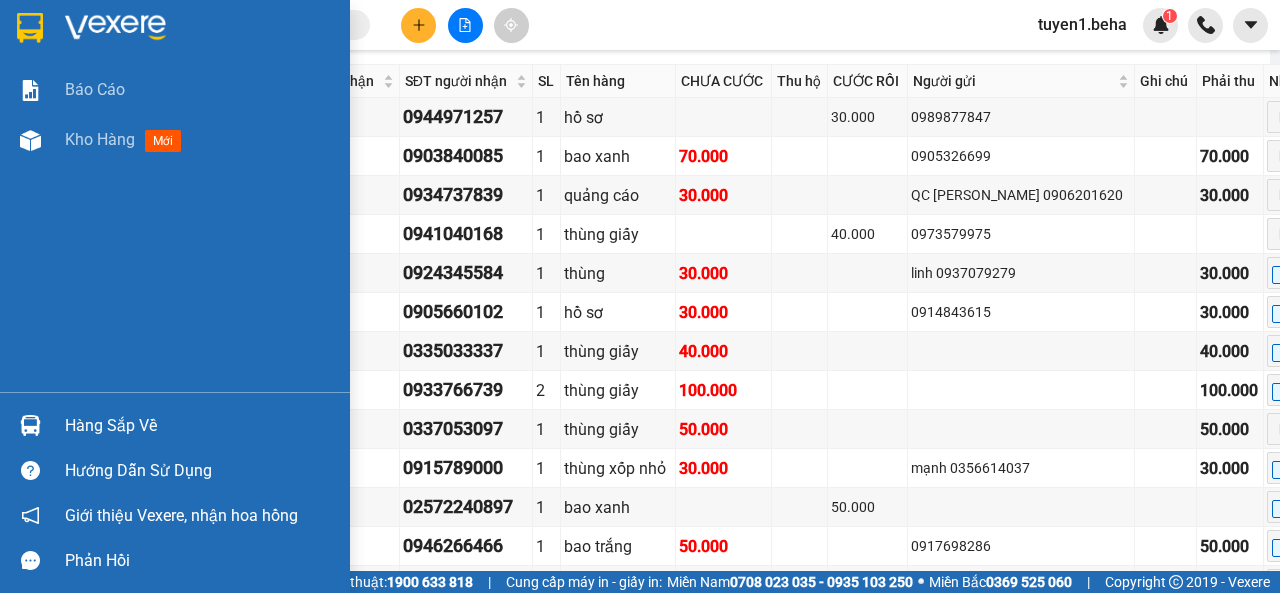 click on "Báo cáo     Kho hàng mới" at bounding box center [175, 228] 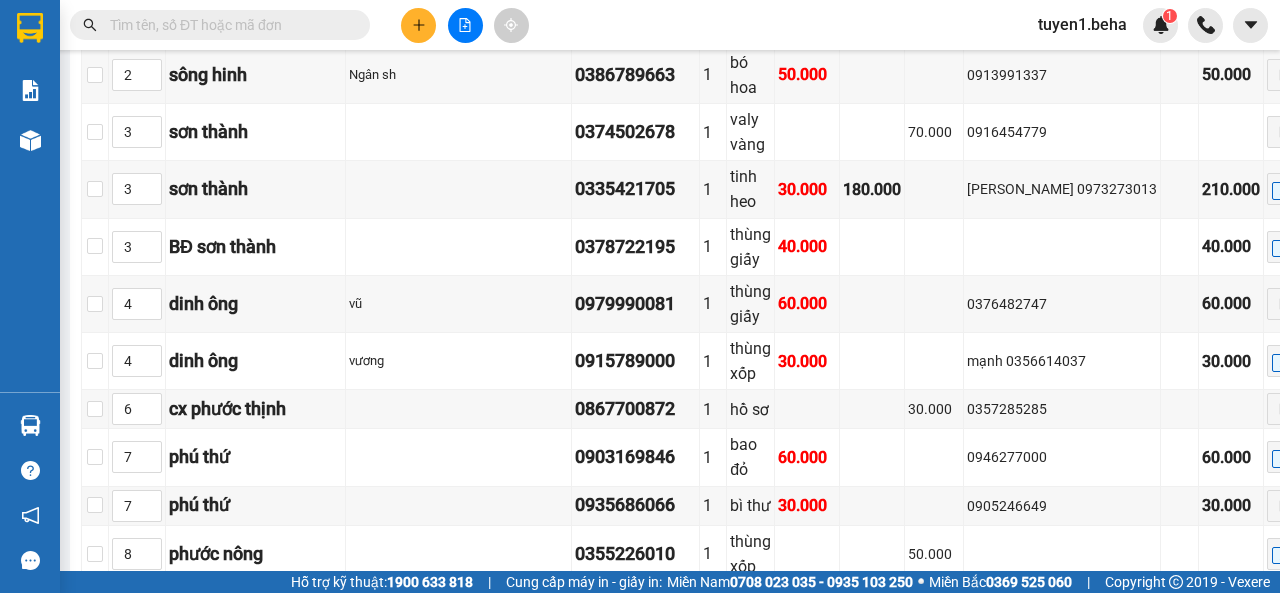 scroll, scrollTop: 800, scrollLeft: 0, axis: vertical 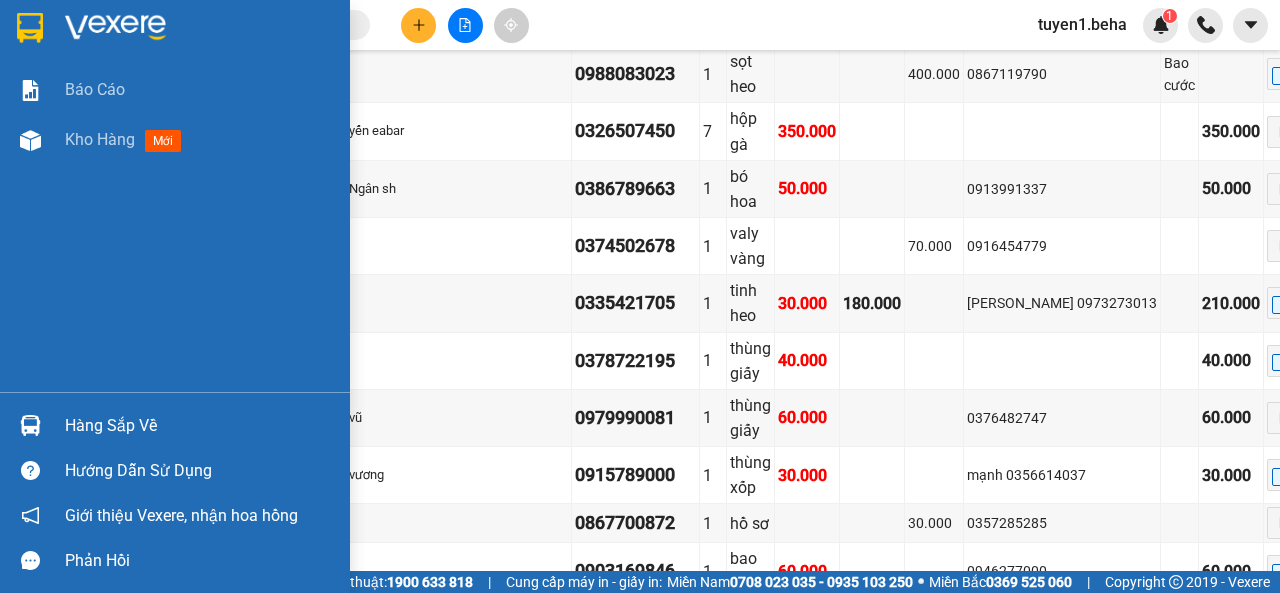 click on "Báo cáo     Kho hàng mới" at bounding box center [175, 228] 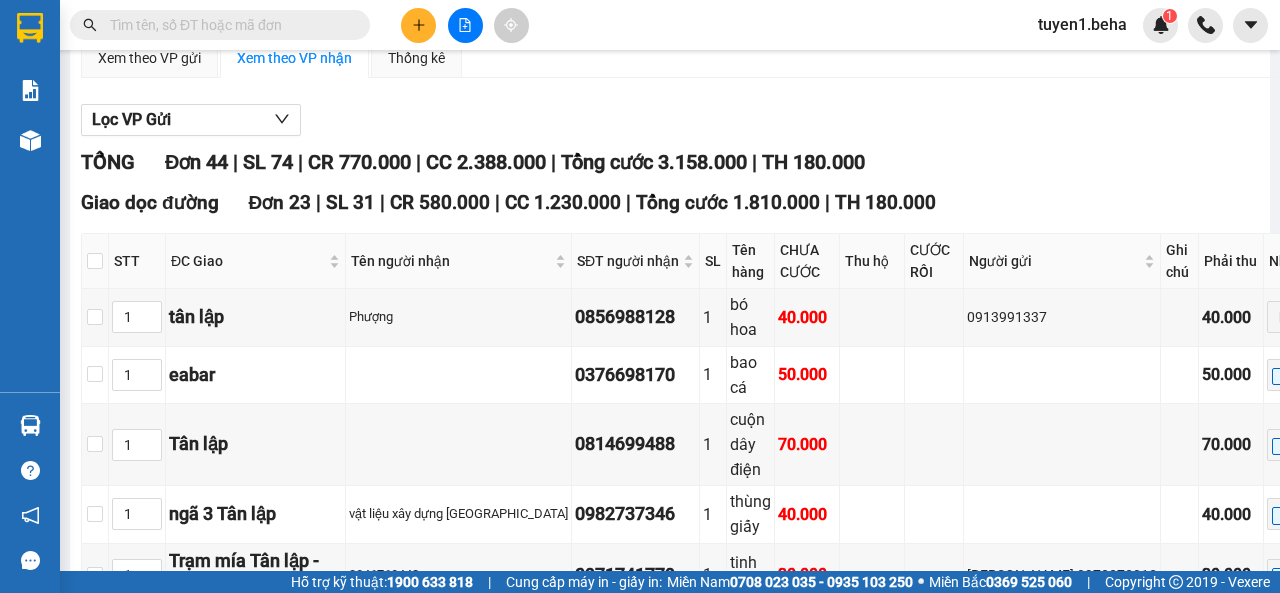 scroll, scrollTop: 0, scrollLeft: 0, axis: both 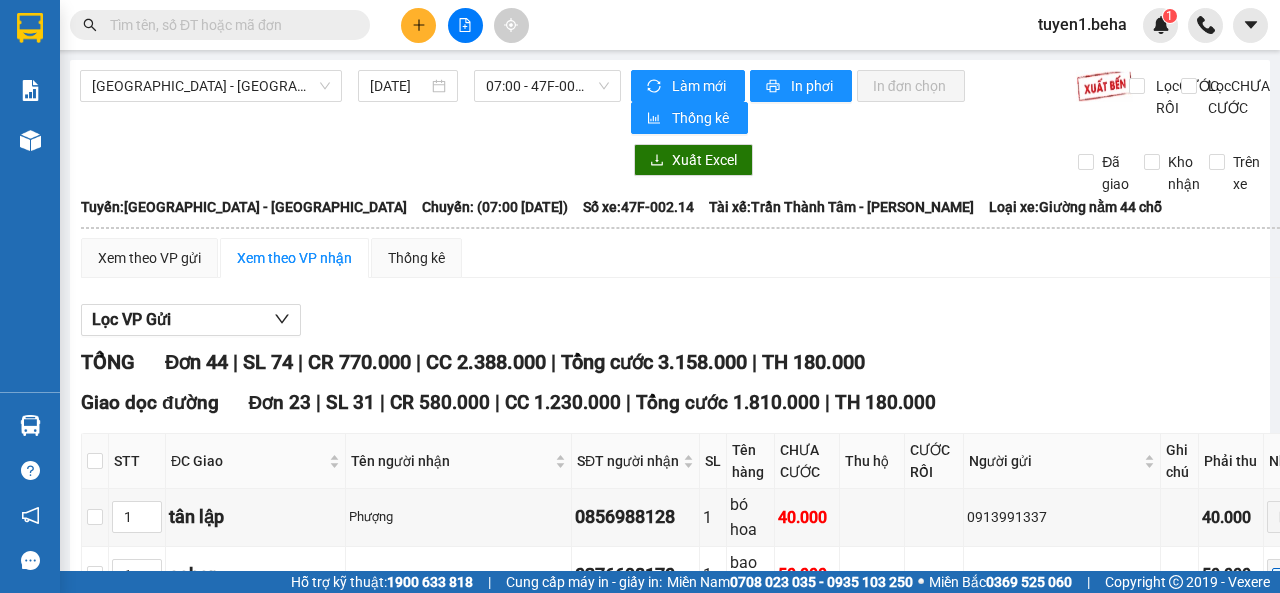 click on "[GEOGRAPHIC_DATA] - [GEOGRAPHIC_DATA] [DATE] 07:00     - 47F-002.14" at bounding box center (350, 102) 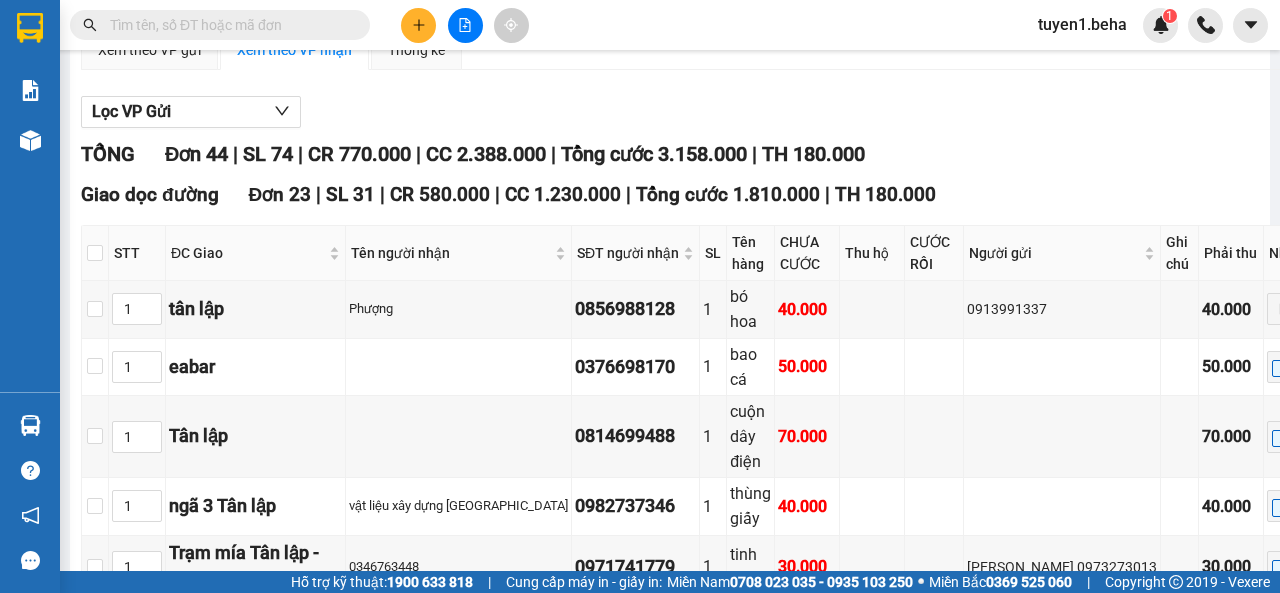 scroll, scrollTop: 200, scrollLeft: 0, axis: vertical 